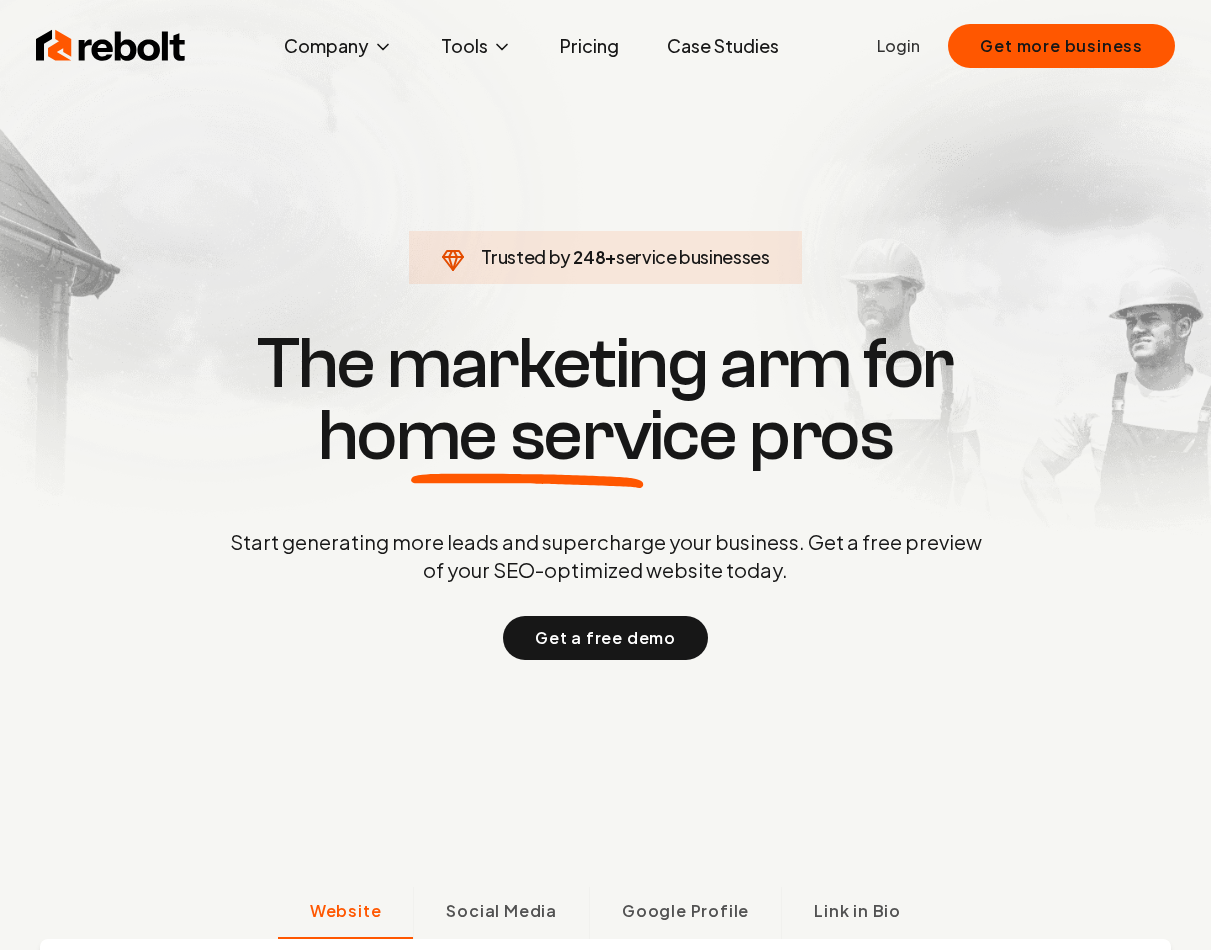 scroll, scrollTop: 0, scrollLeft: 0, axis: both 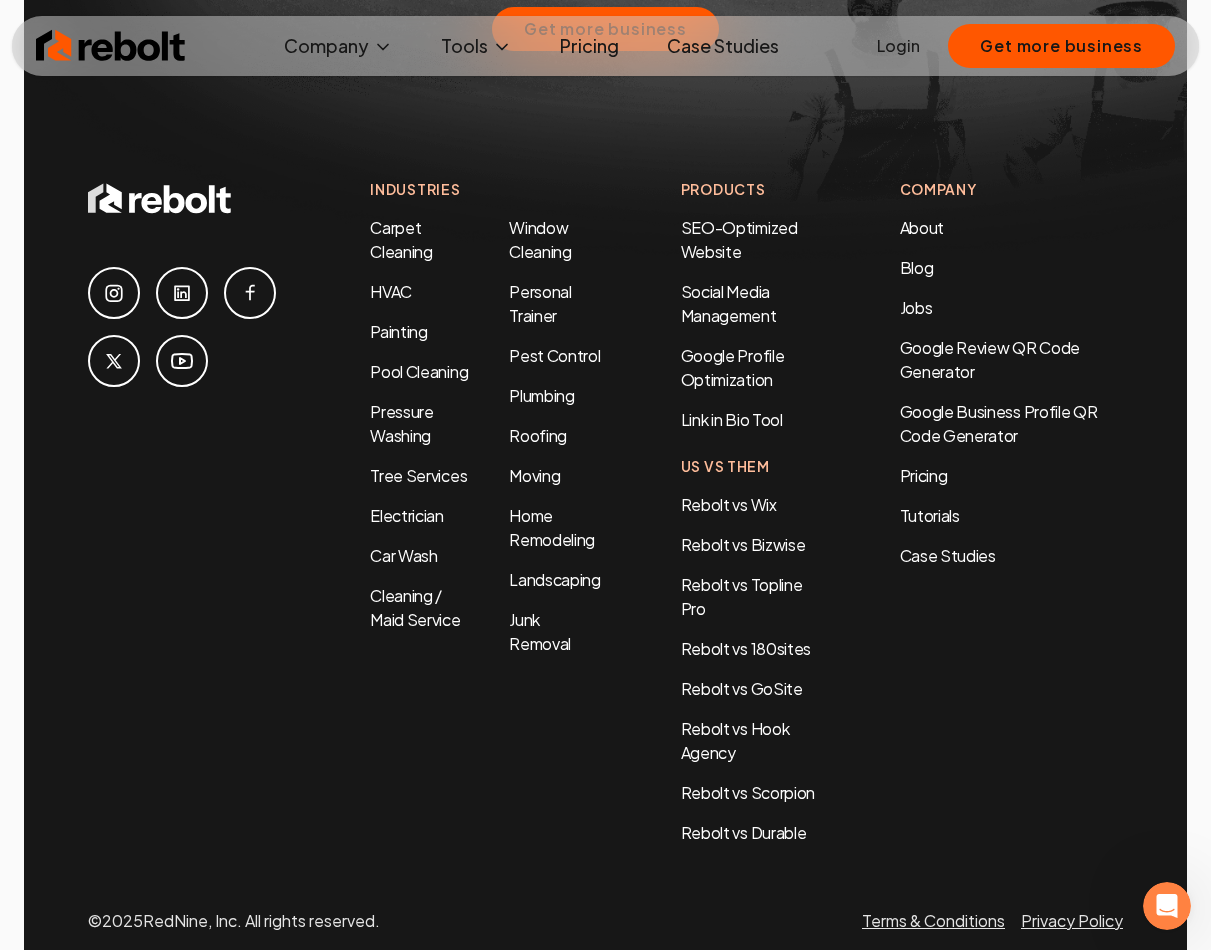 click on "Login Get more business" at bounding box center [1026, 46] 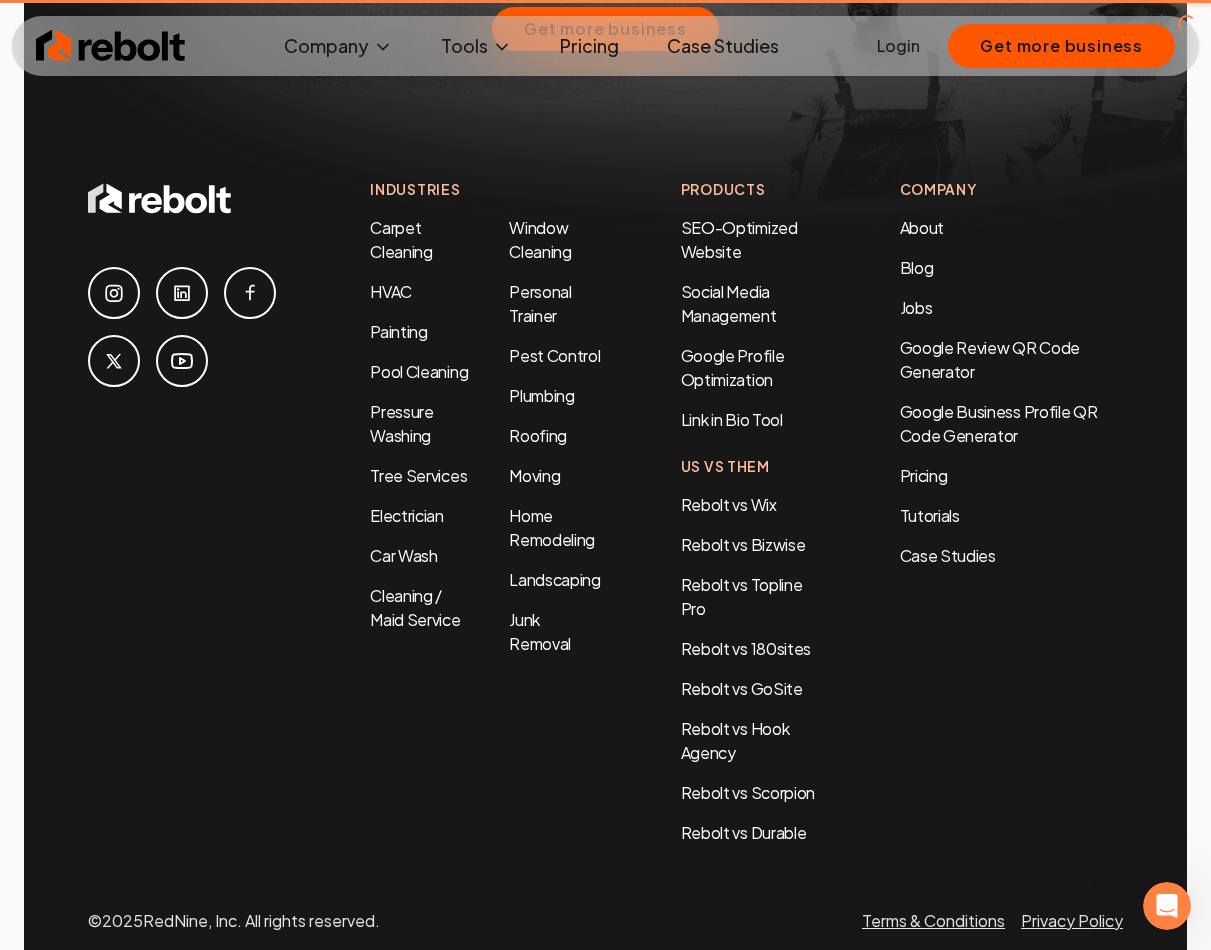 scroll, scrollTop: 0, scrollLeft: 0, axis: both 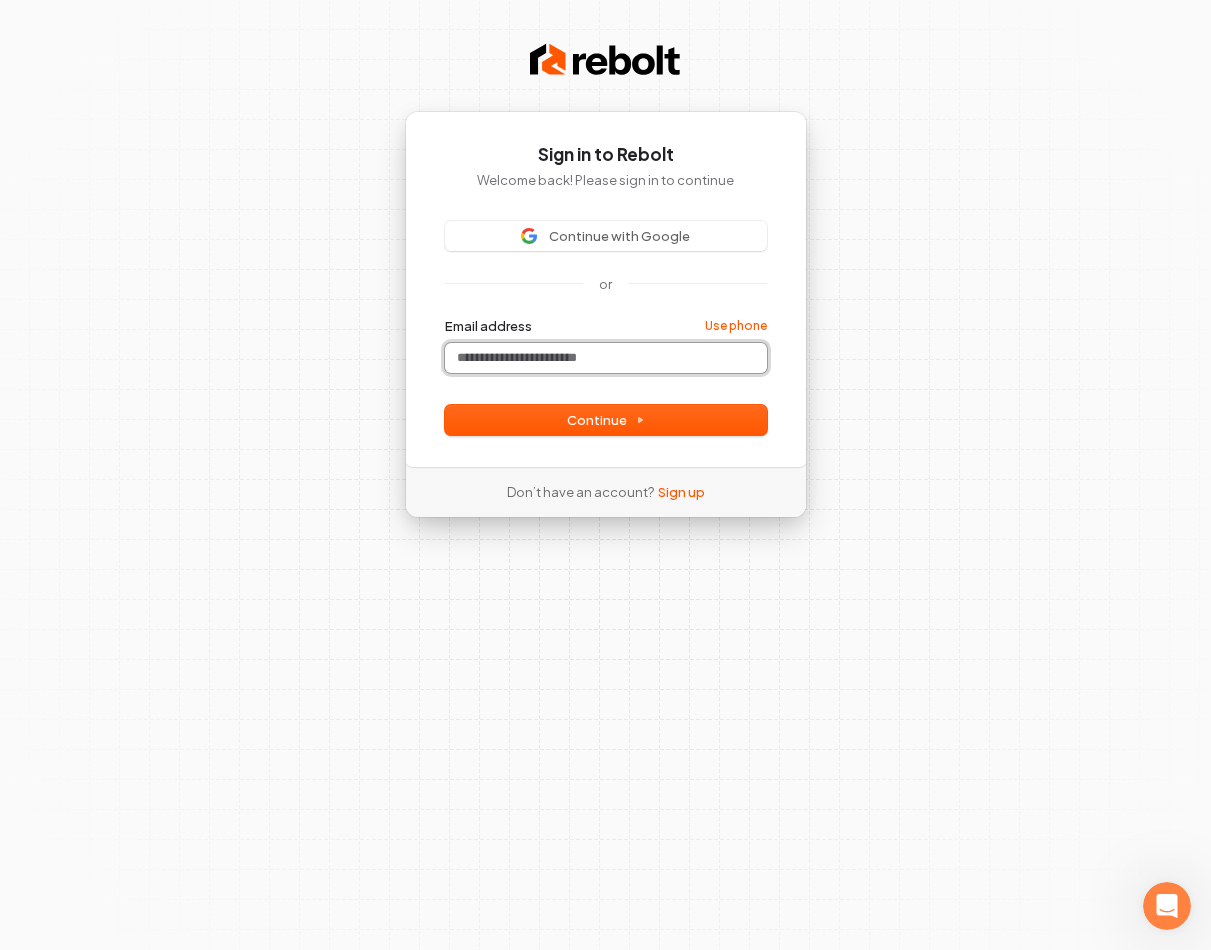 click on "Email address" at bounding box center (606, 358) 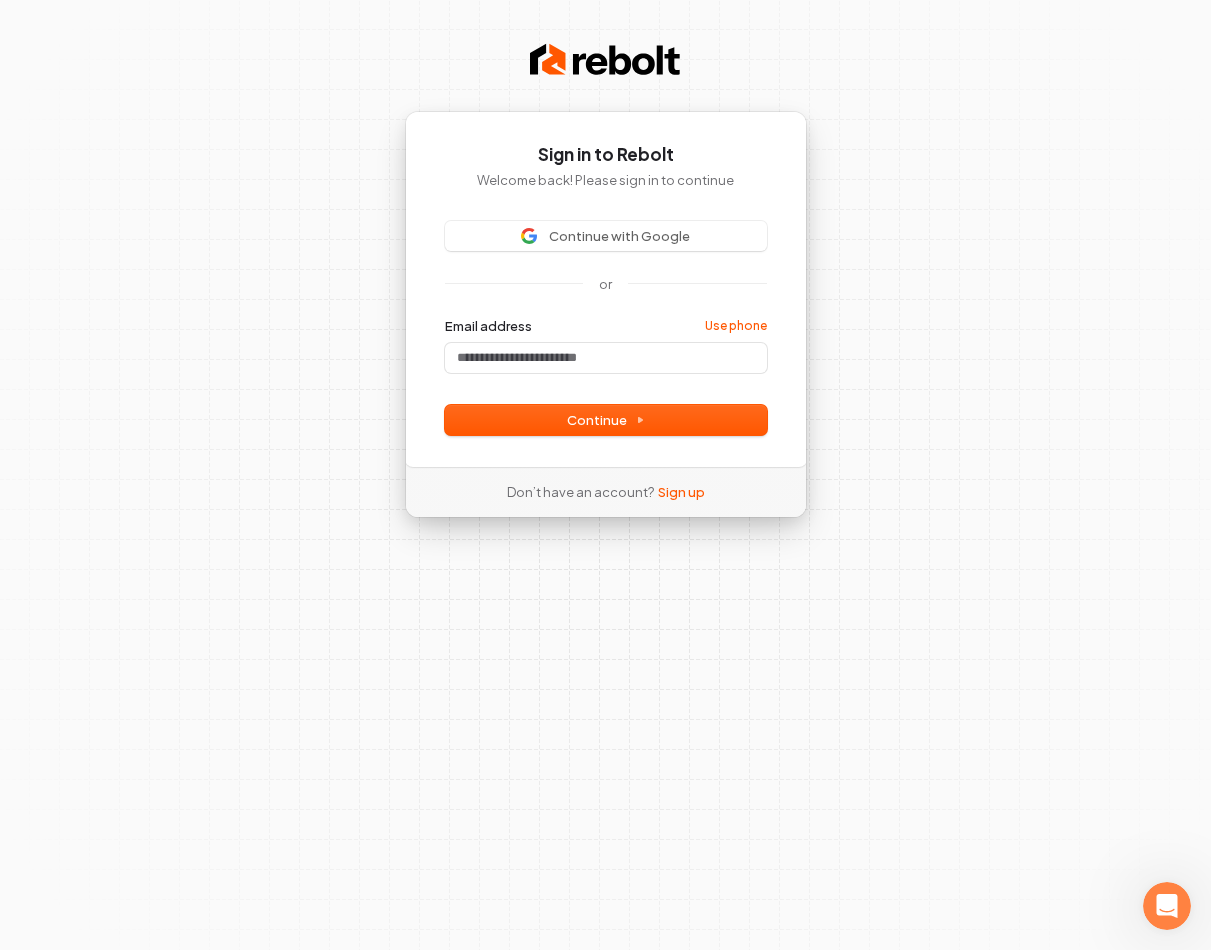 type 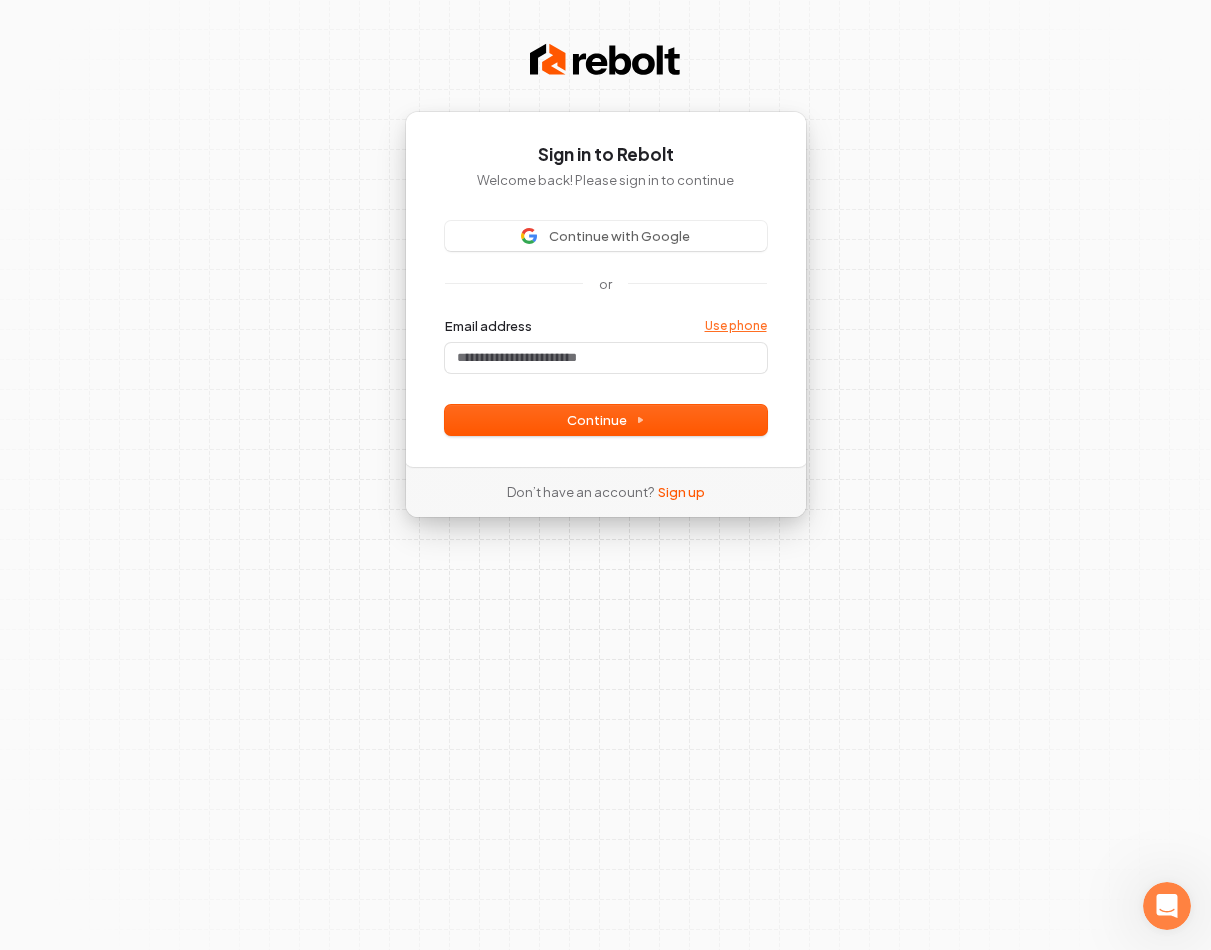 click on "Use phone" at bounding box center [736, 326] 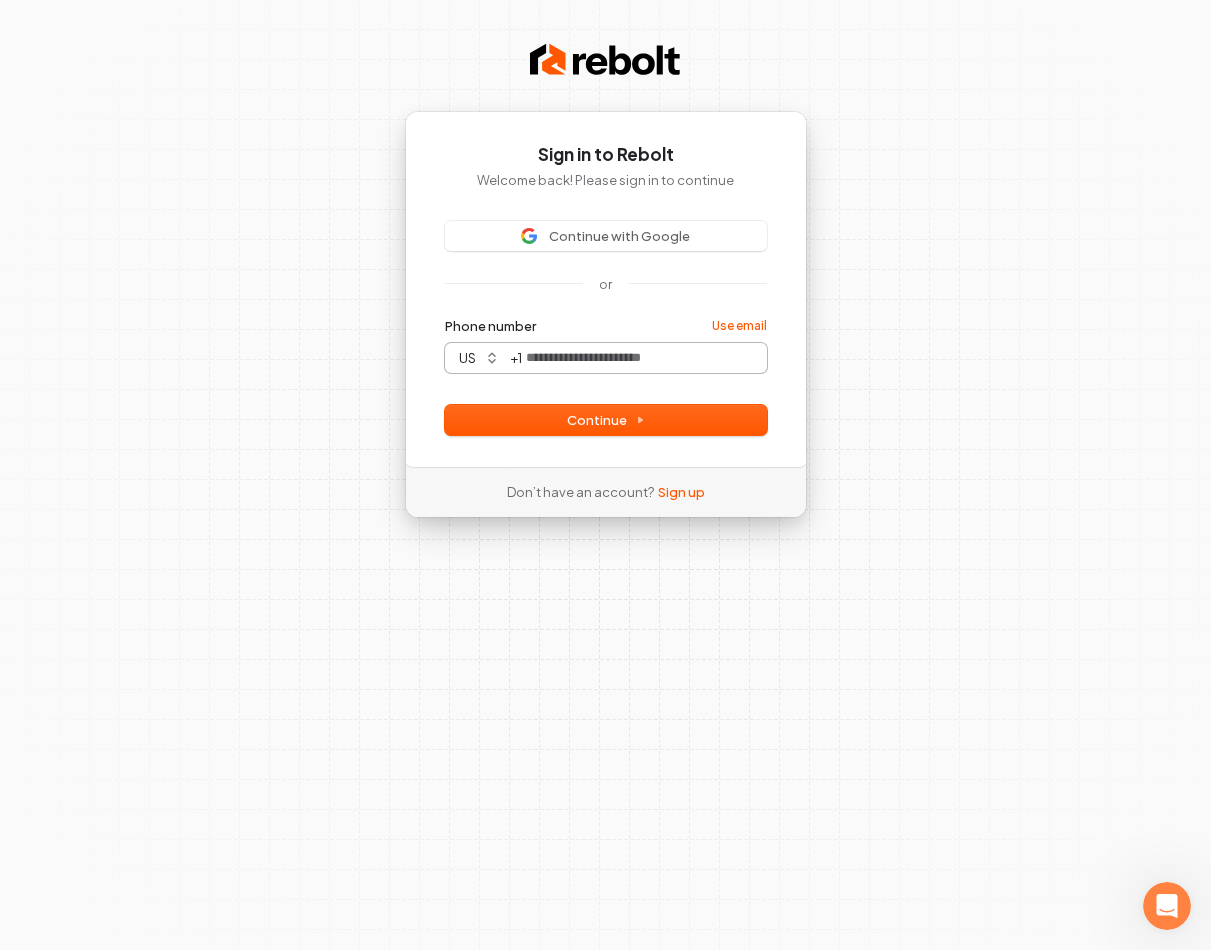 click on "Phone number" at bounding box center [644, 358] 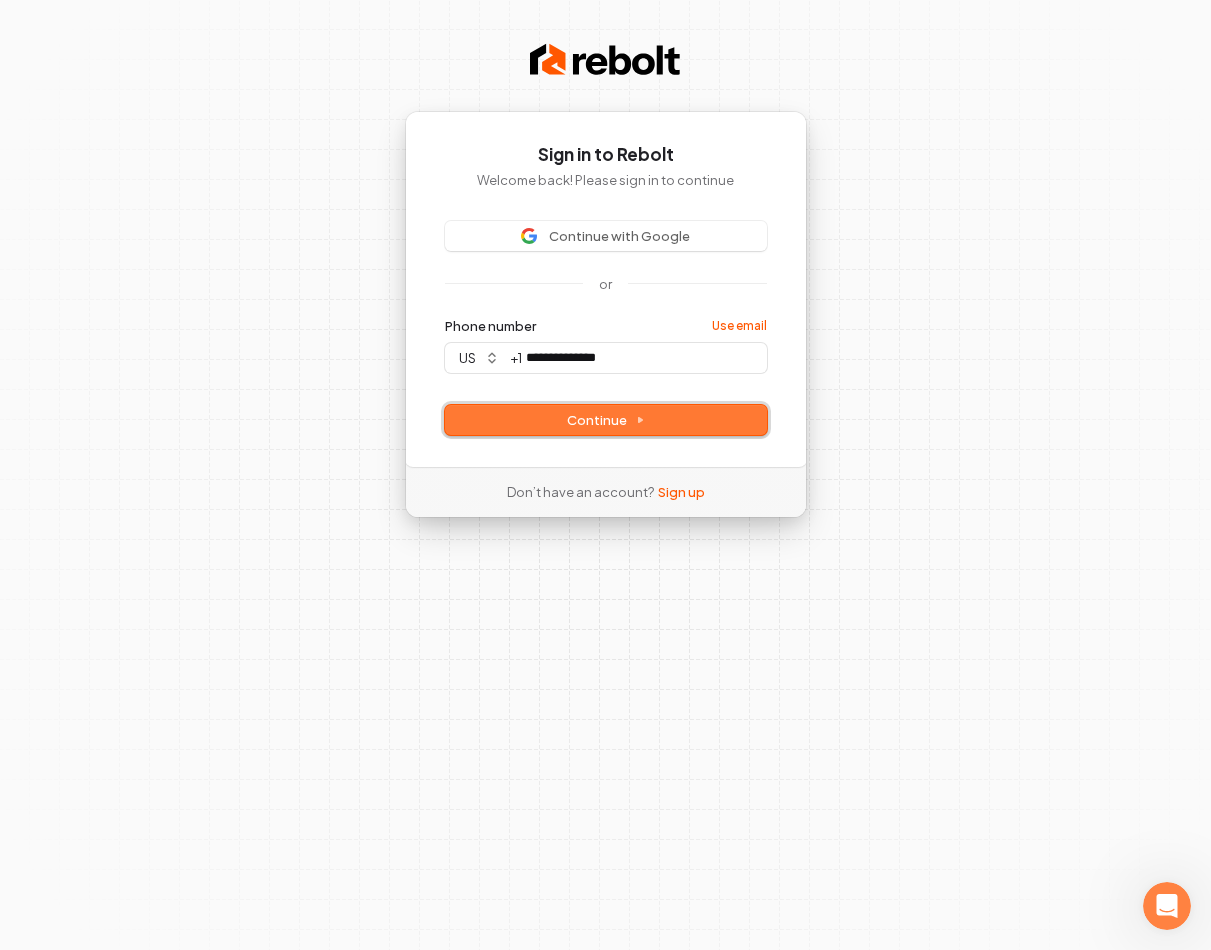 click on "Continue" at bounding box center [606, 420] 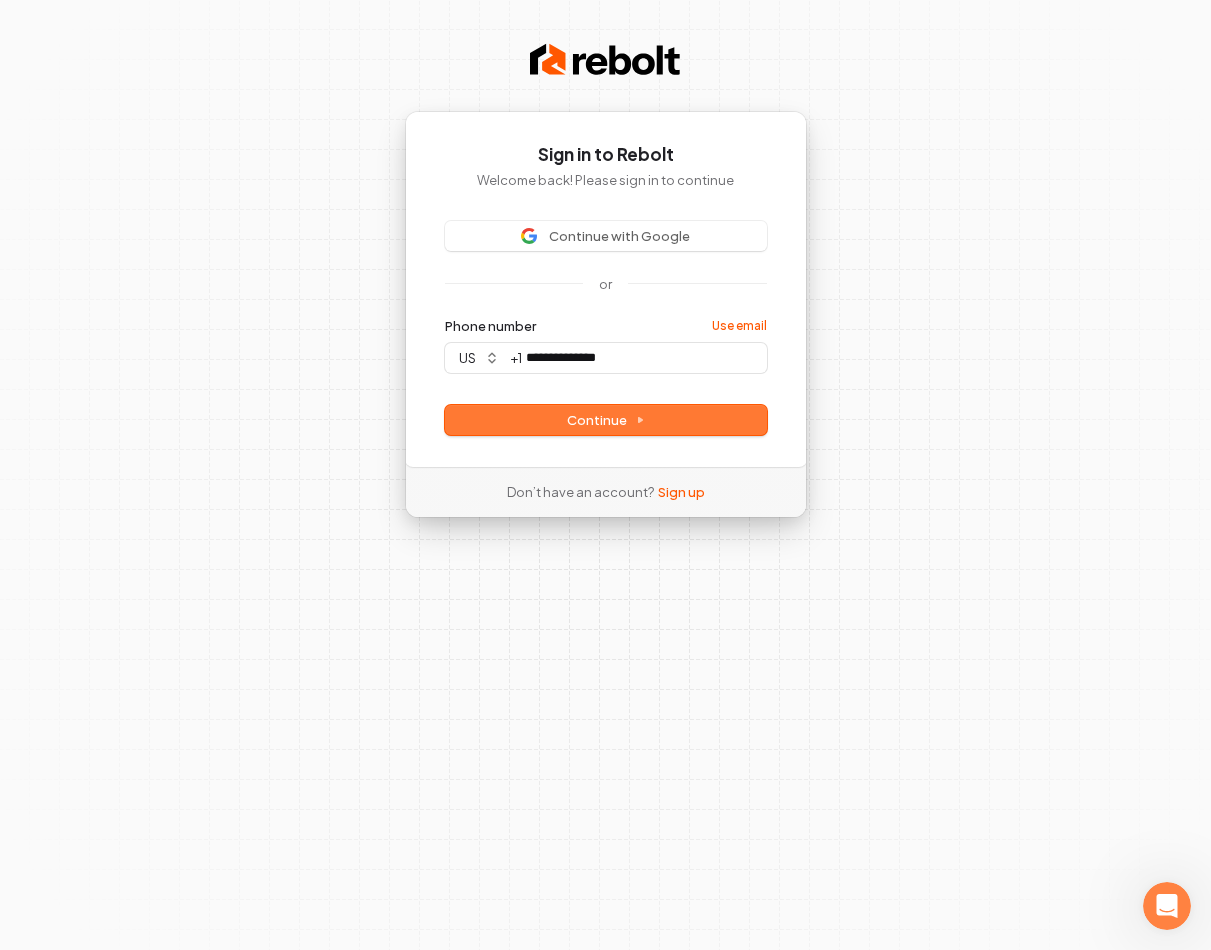 type on "**********" 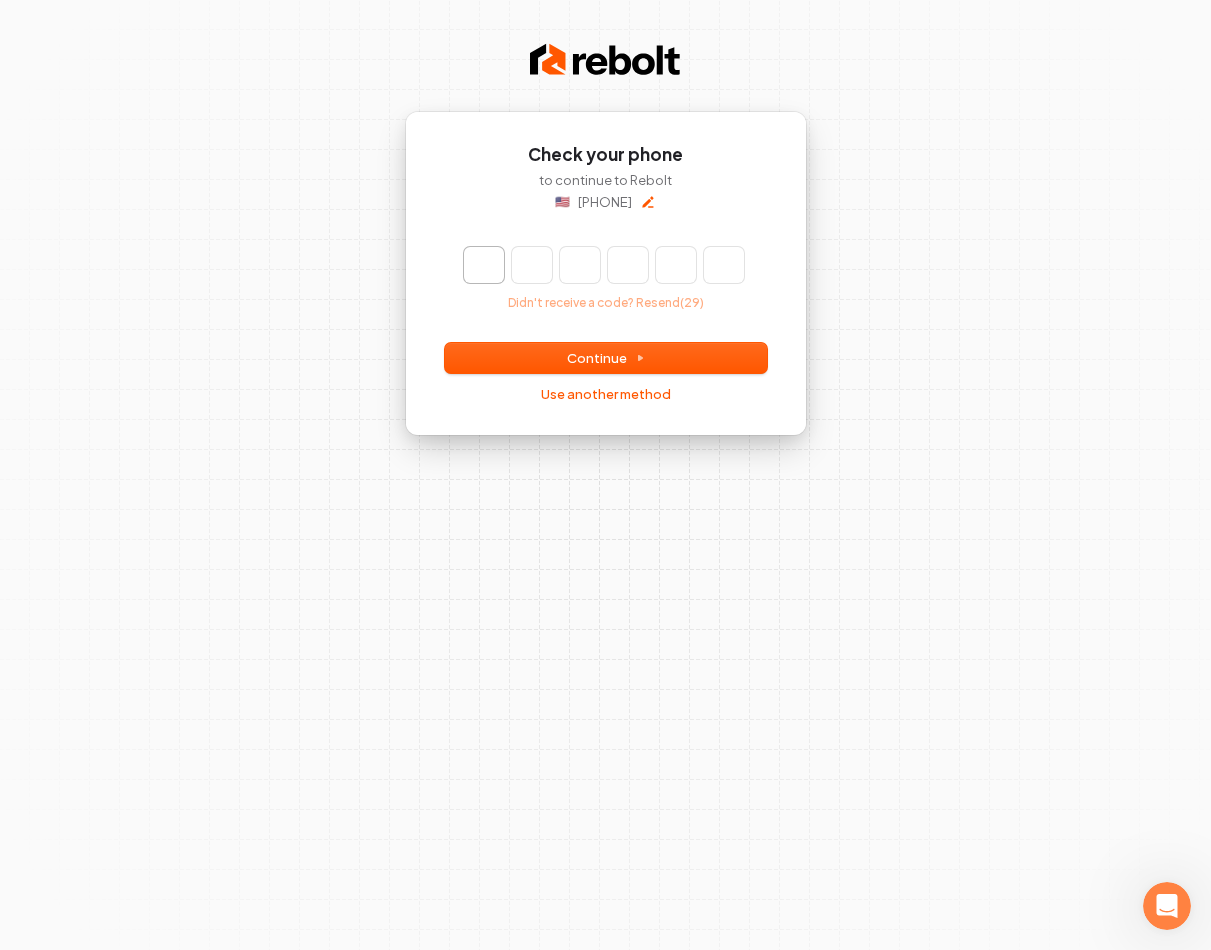 click at bounding box center (484, 265) 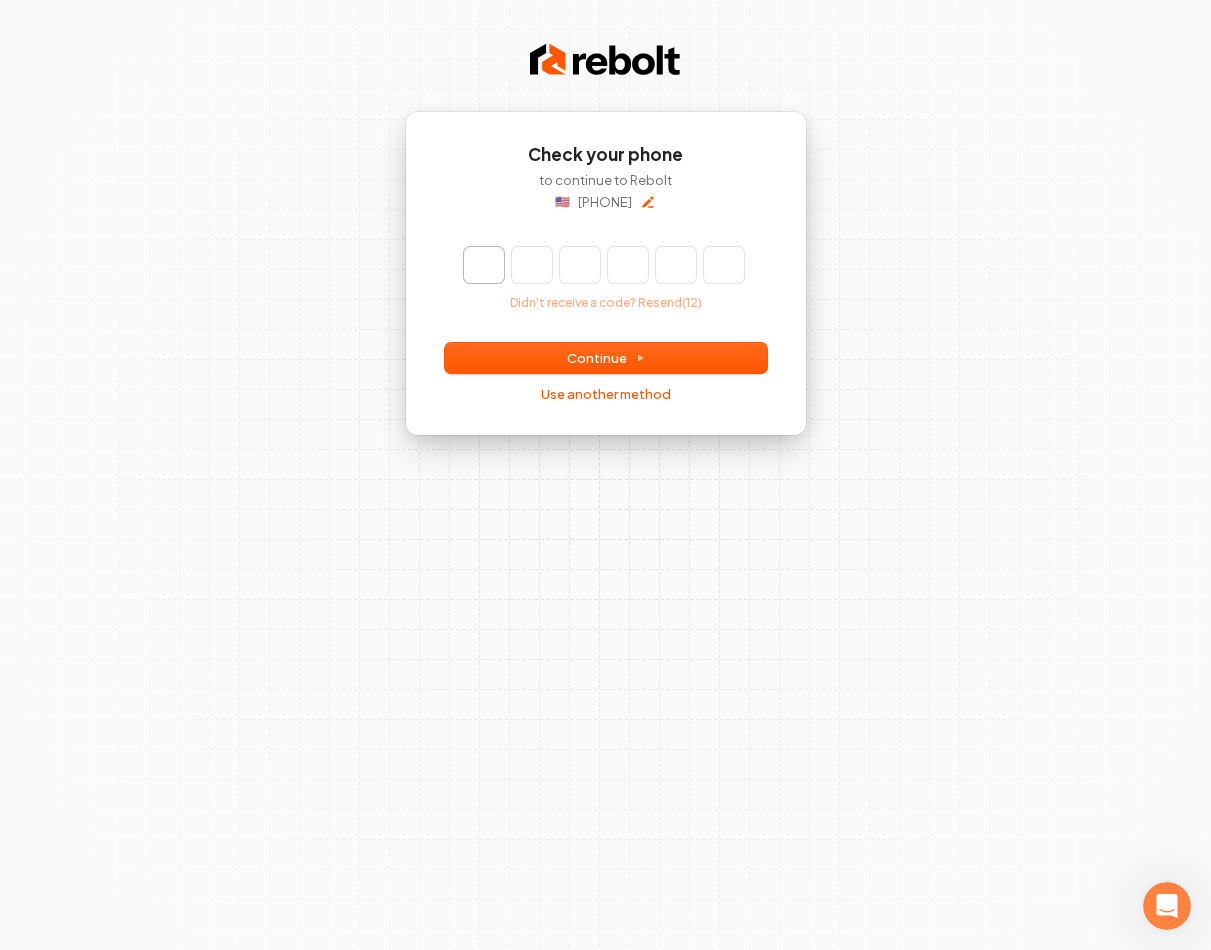type on "*" 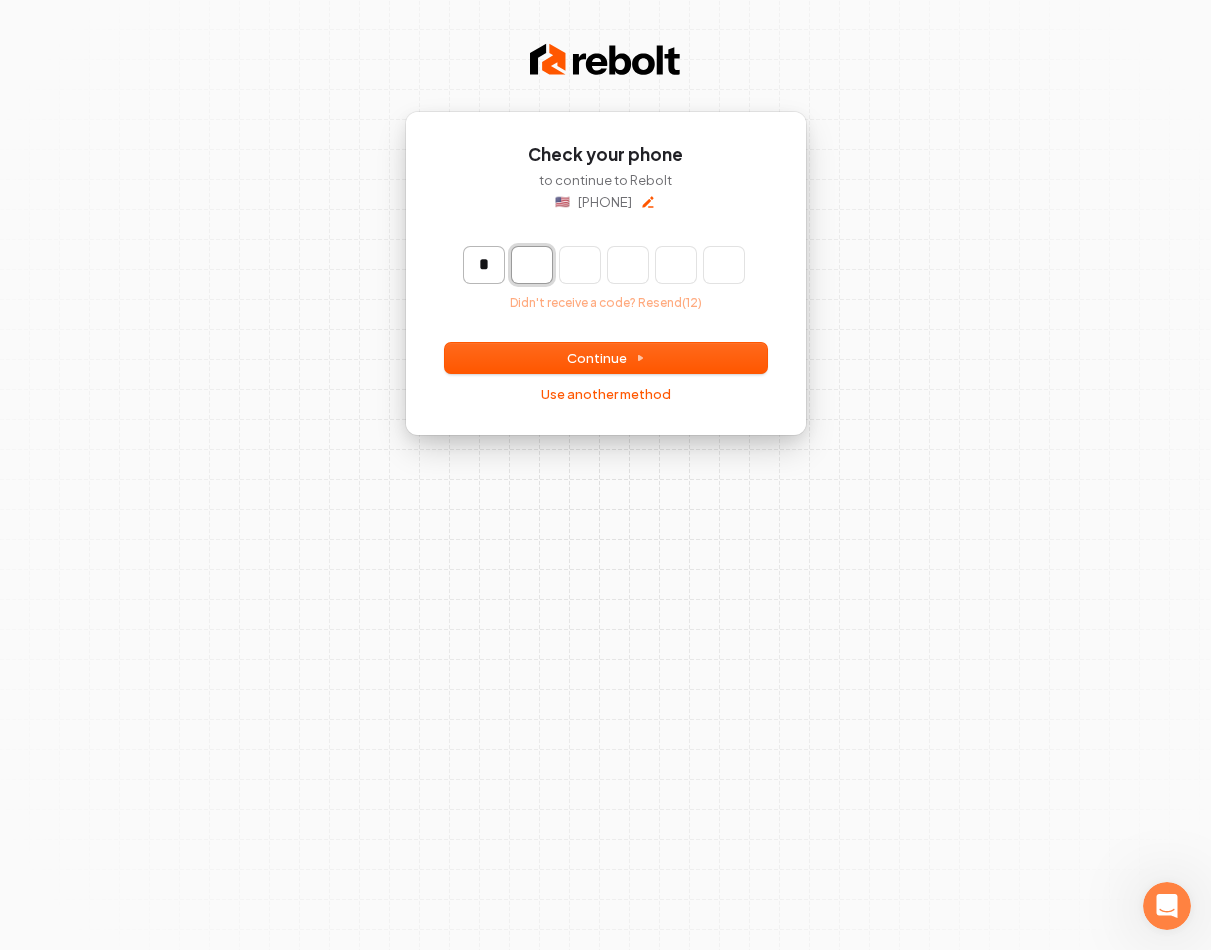 type on "*" 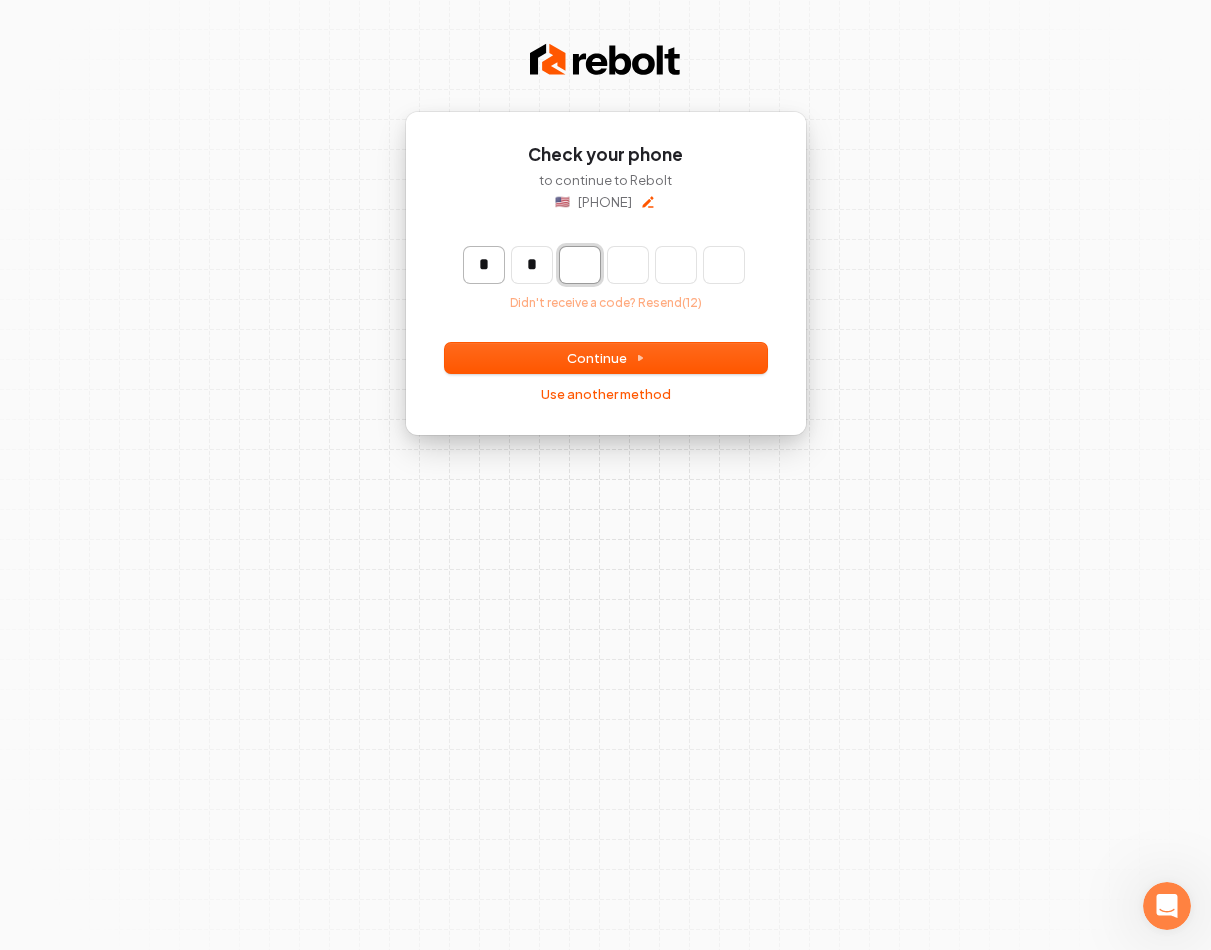 type on "**" 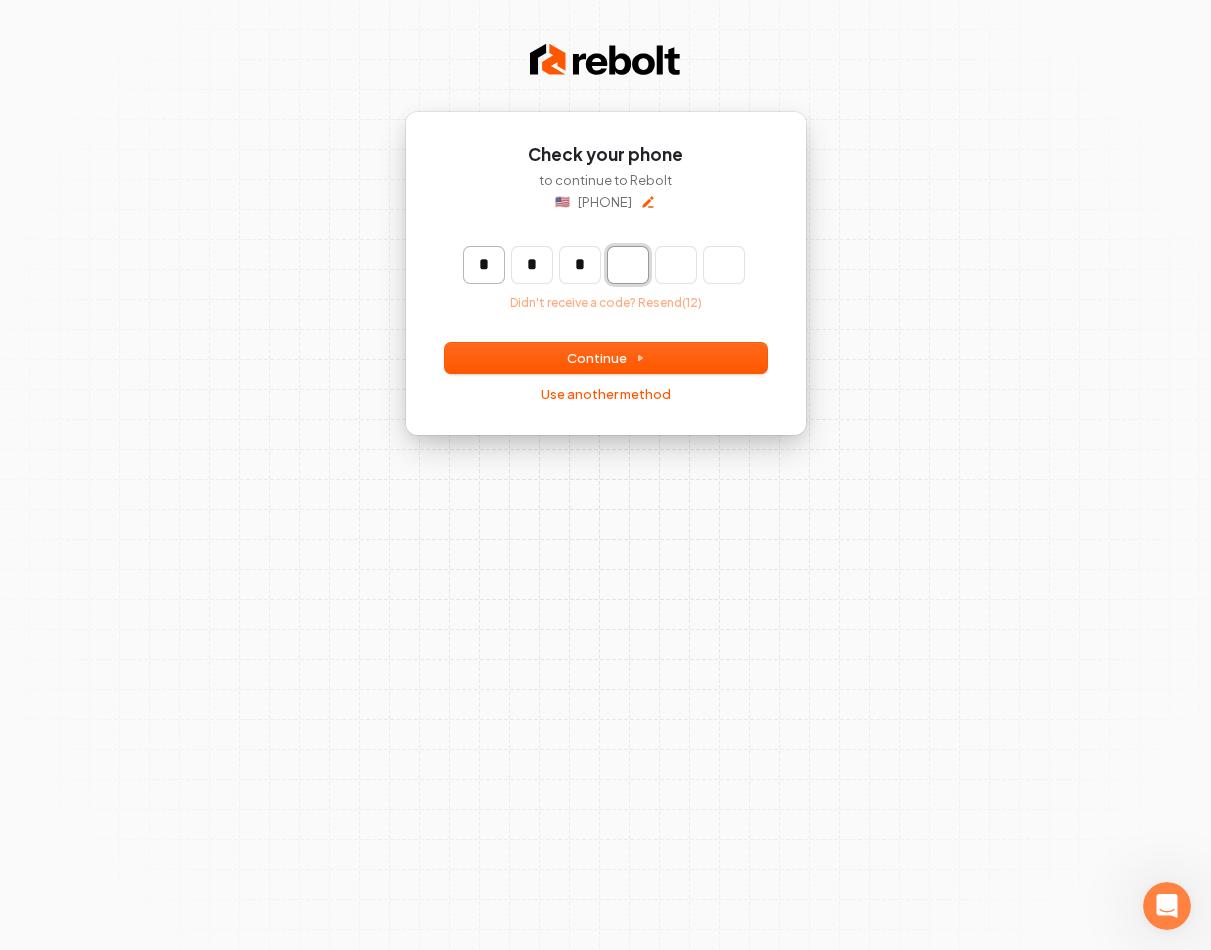 type on "***" 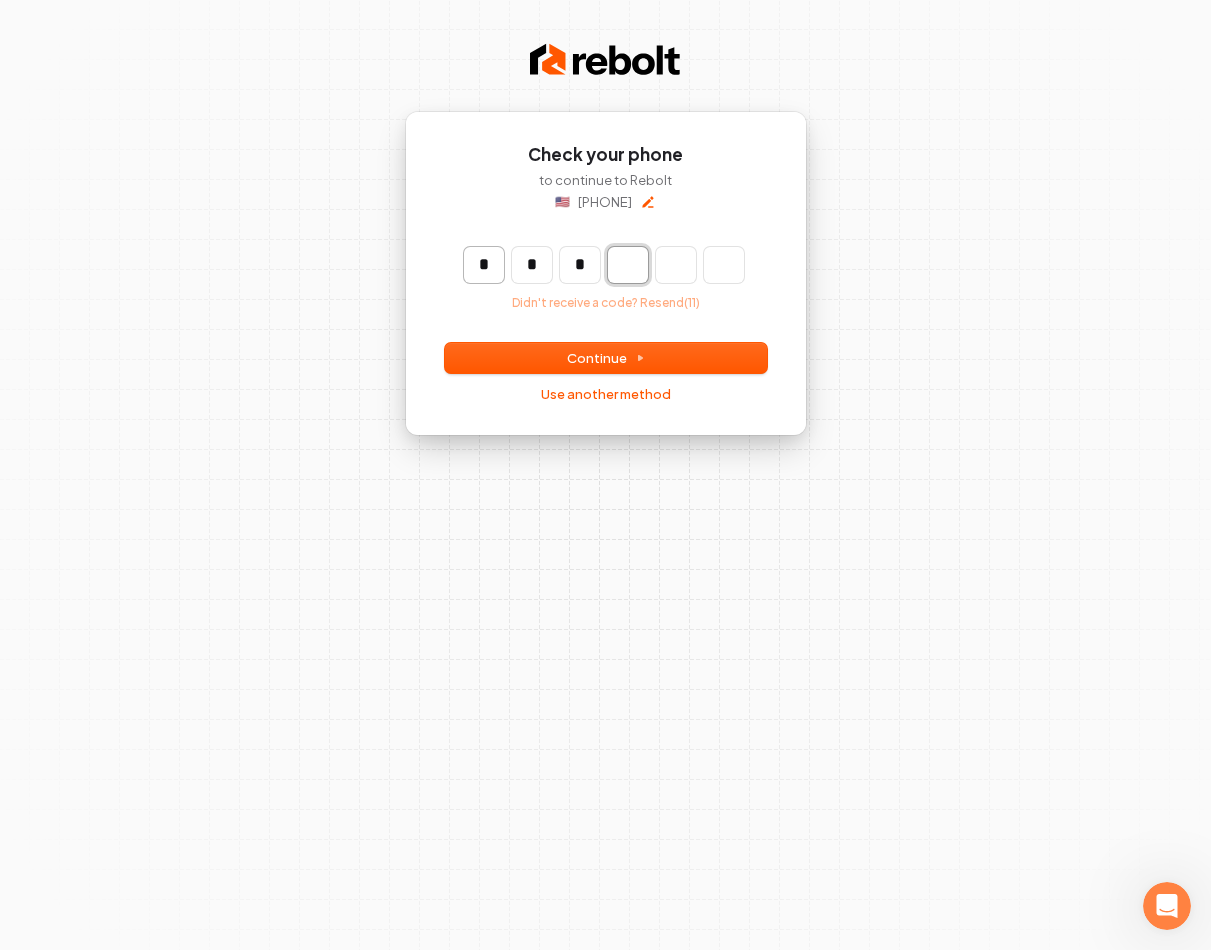 type on "*" 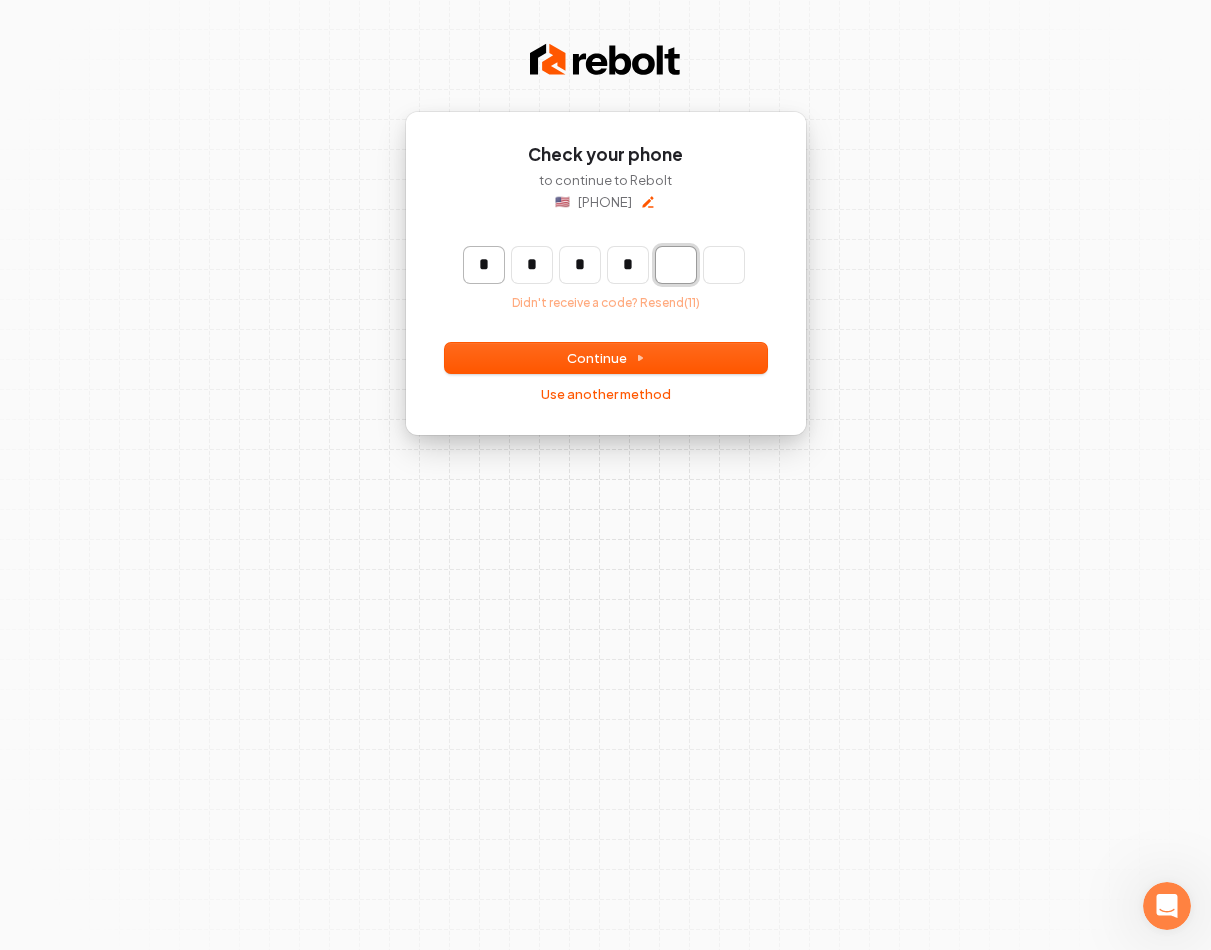 type on "****" 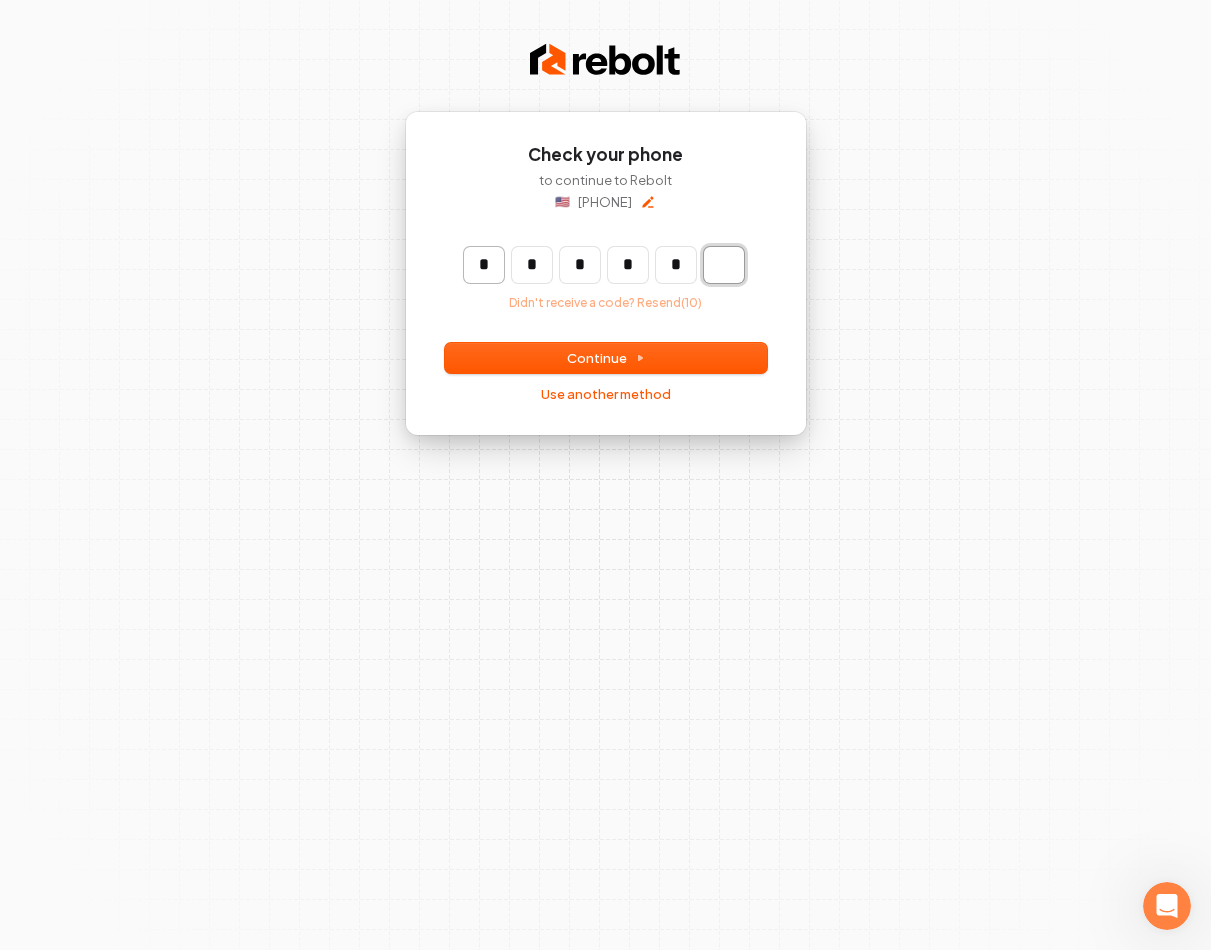 type on "******" 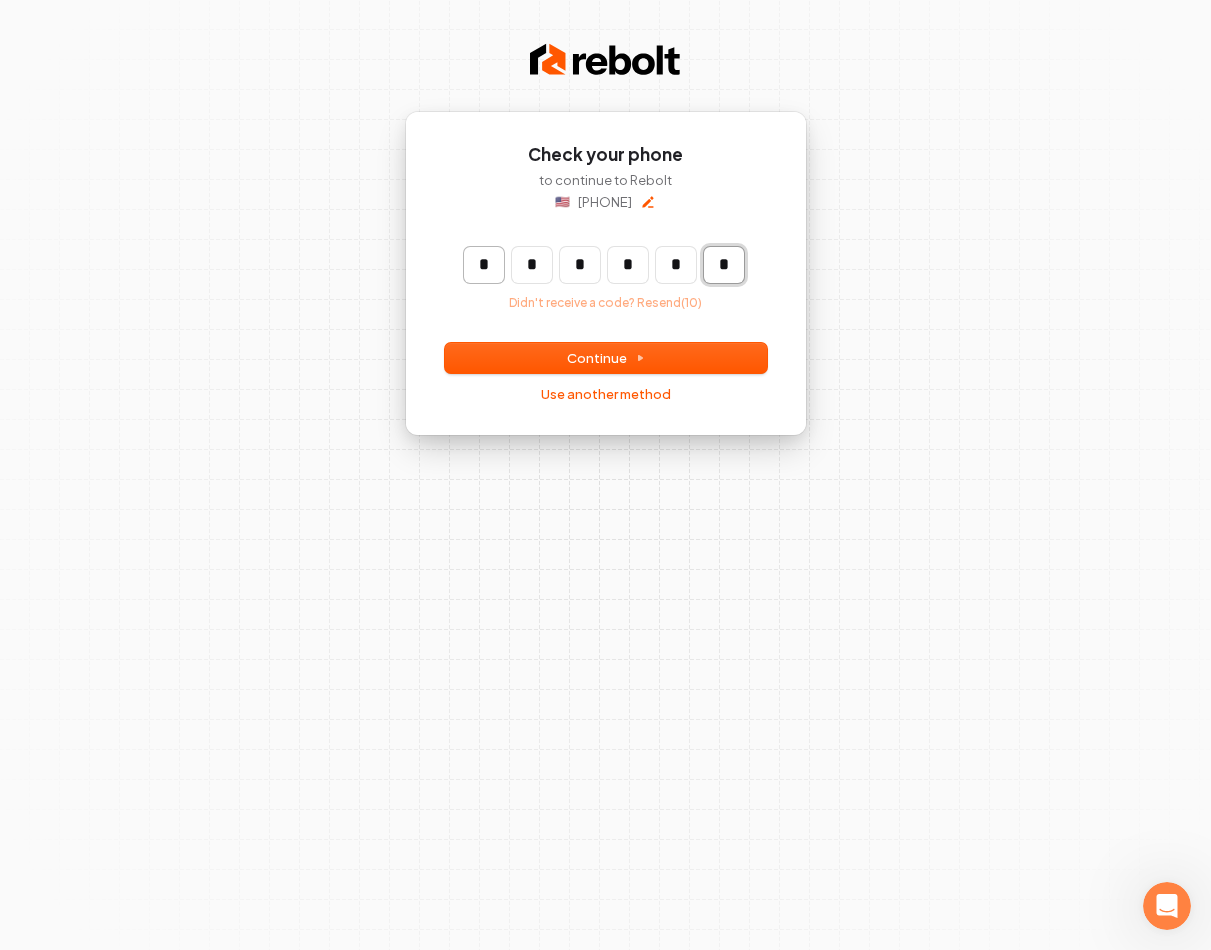 type on "*" 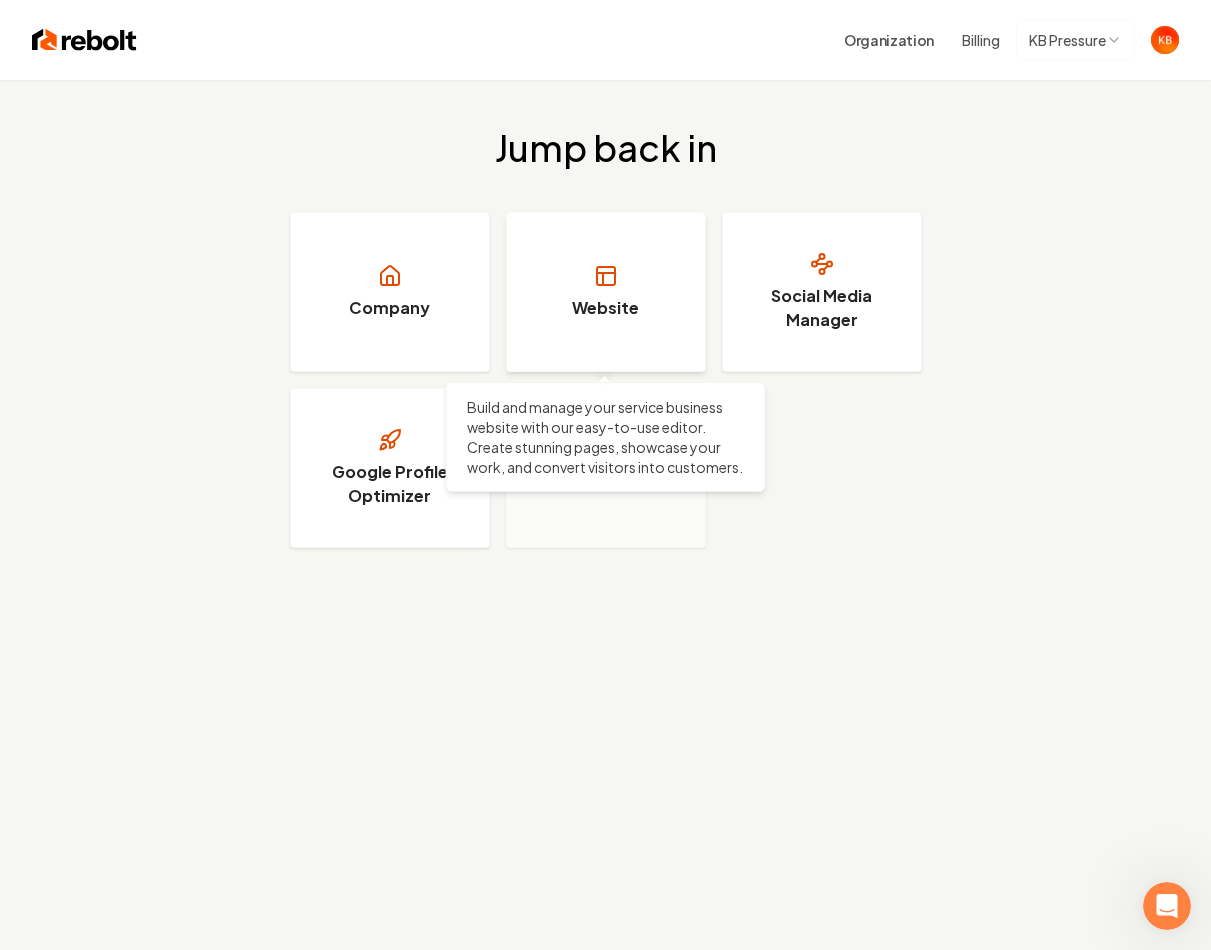 click on "Website" at bounding box center (606, 292) 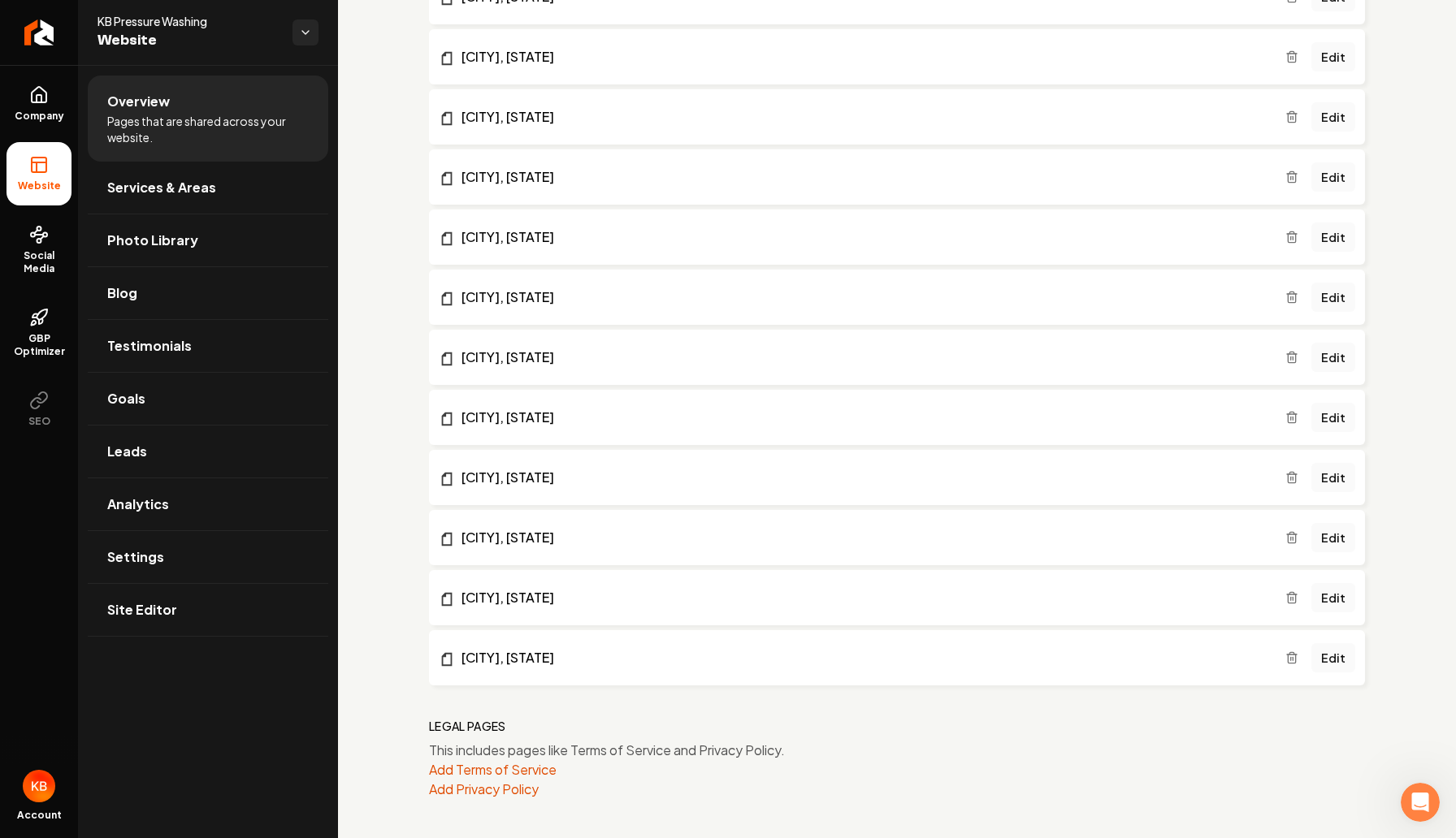 scroll, scrollTop: 0, scrollLeft: 0, axis: both 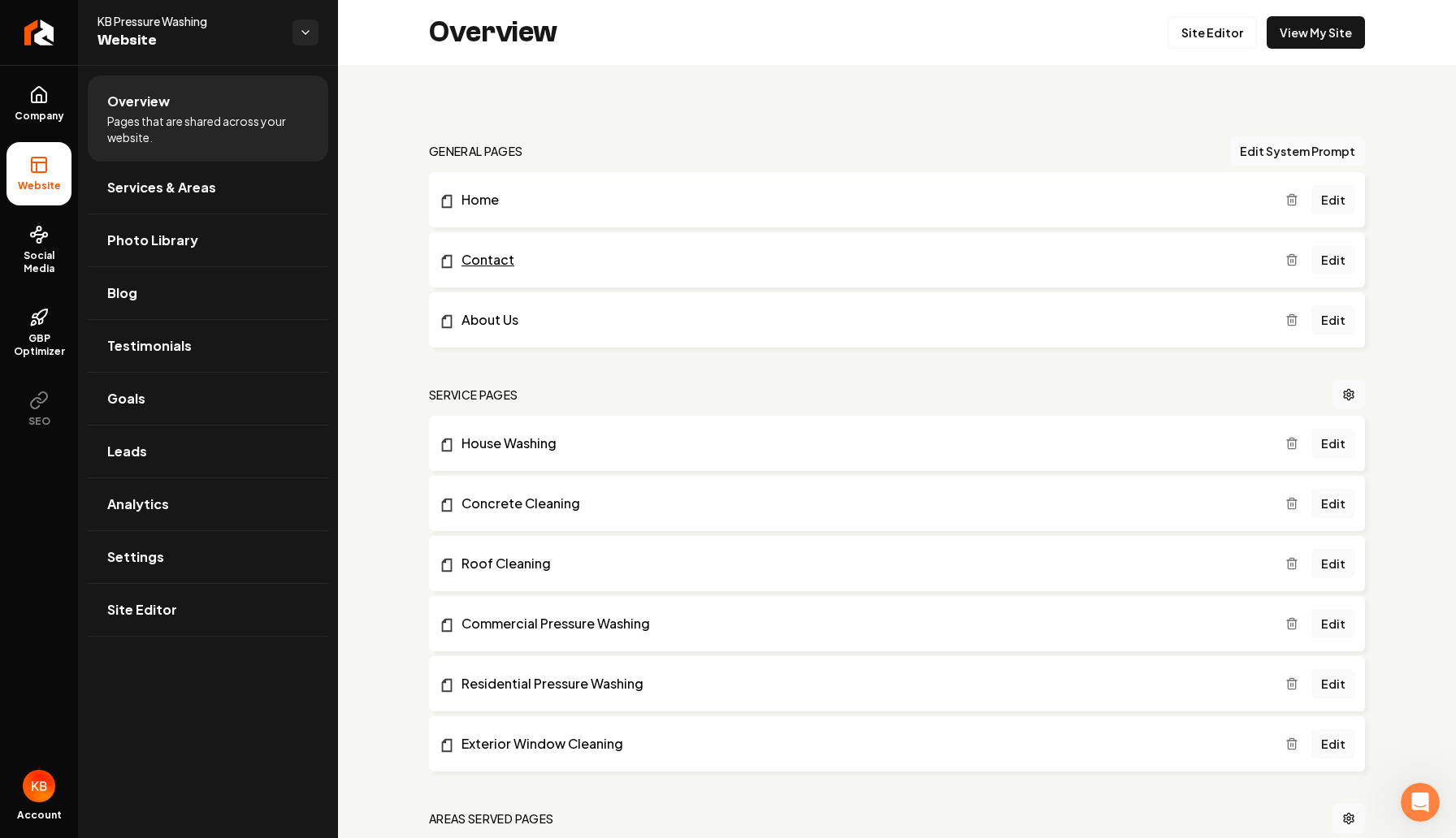 click on "Contact" at bounding box center [862, 260] 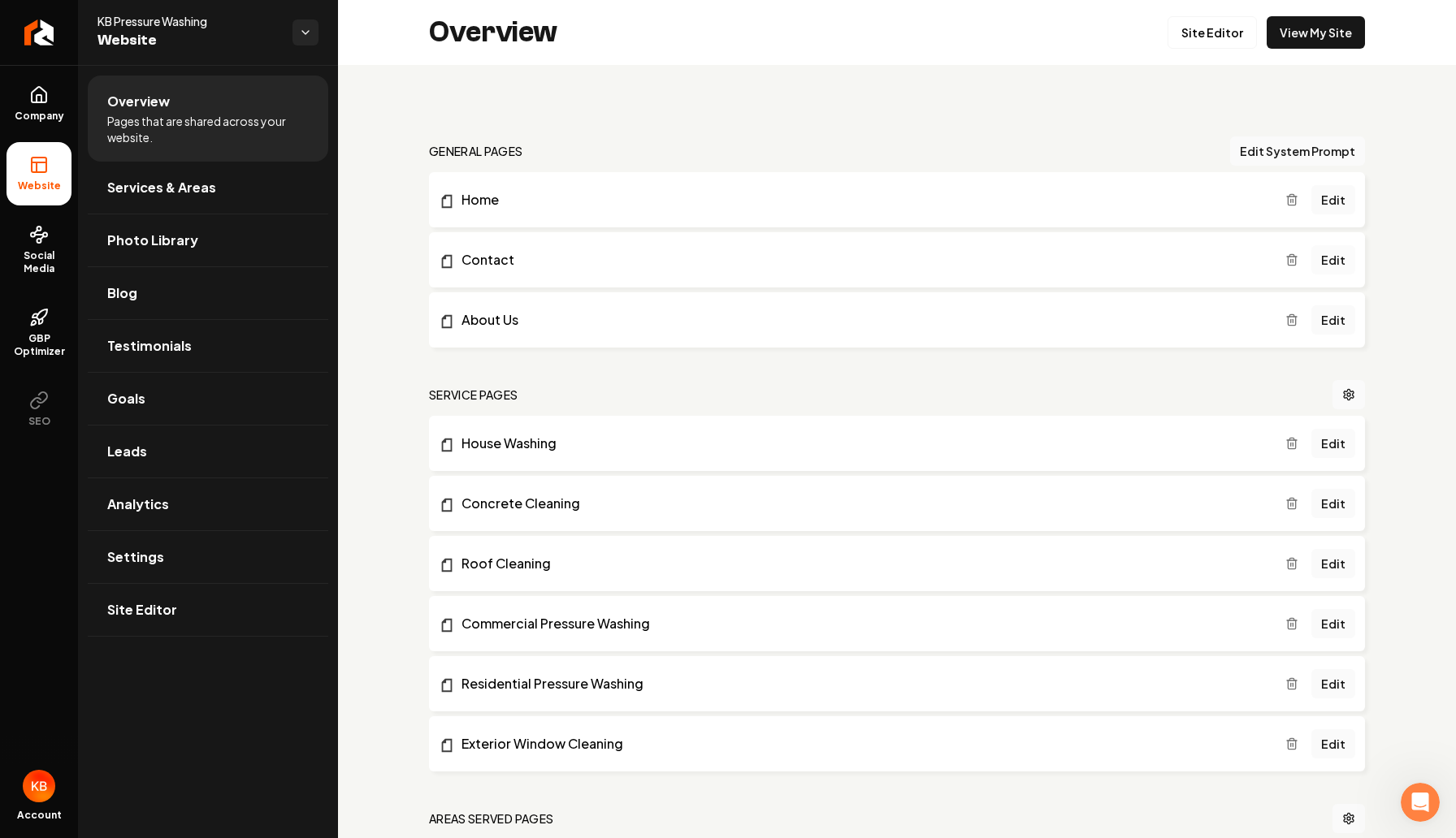 click on "Edit" at bounding box center (1333, 260) 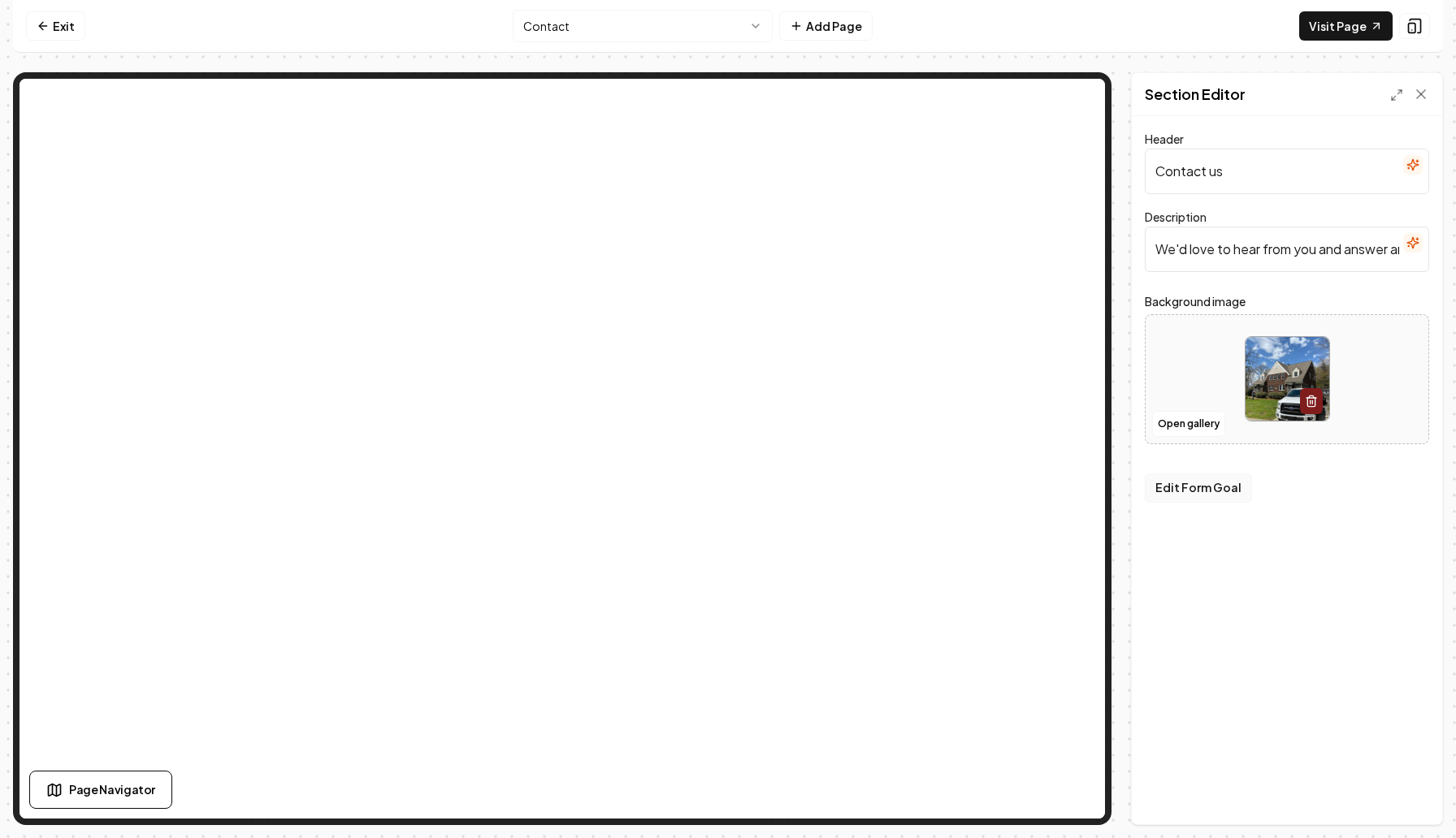 click on "Edit Form Goal" at bounding box center (1198, 488) 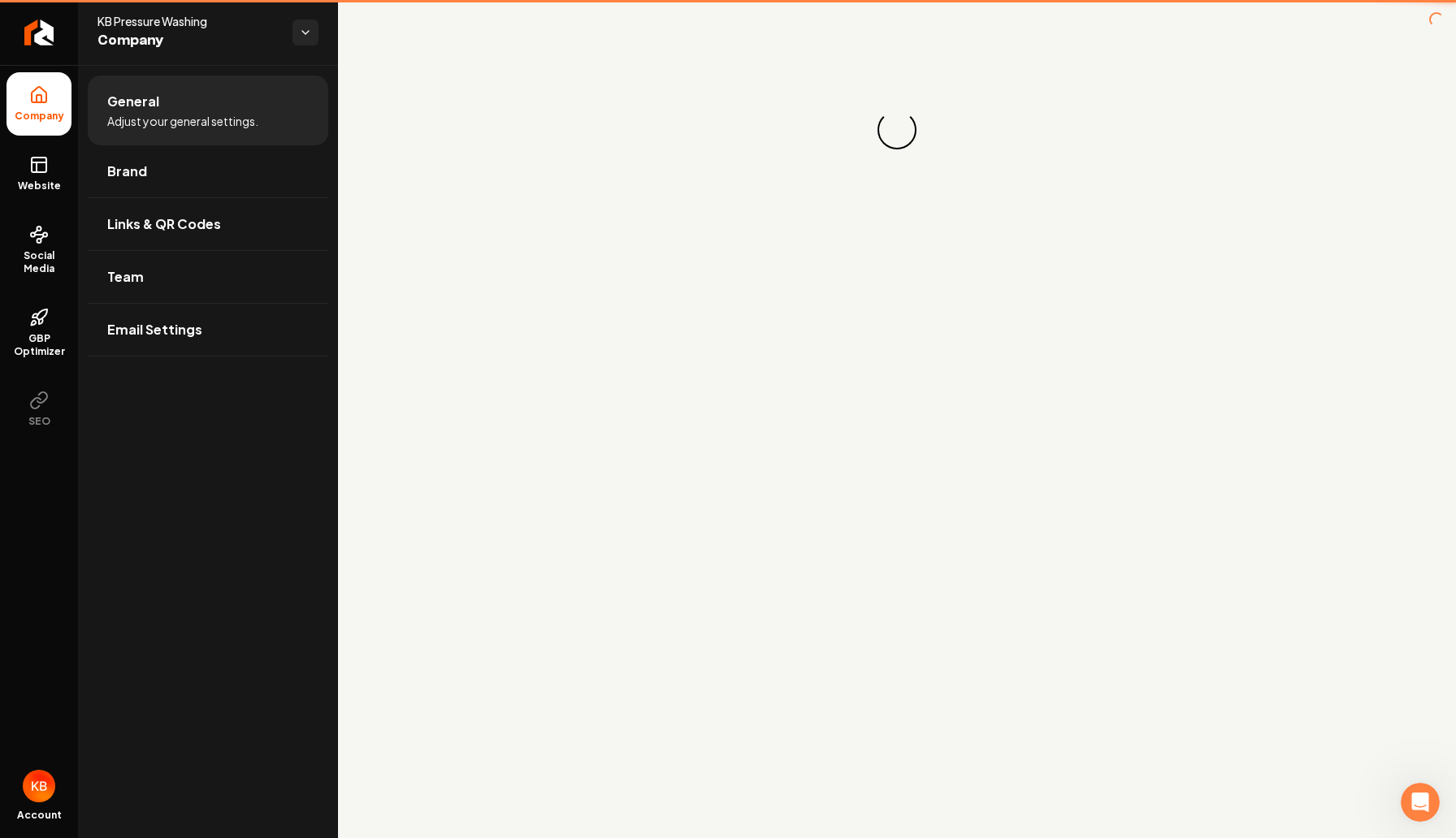 scroll, scrollTop: 0, scrollLeft: 0, axis: both 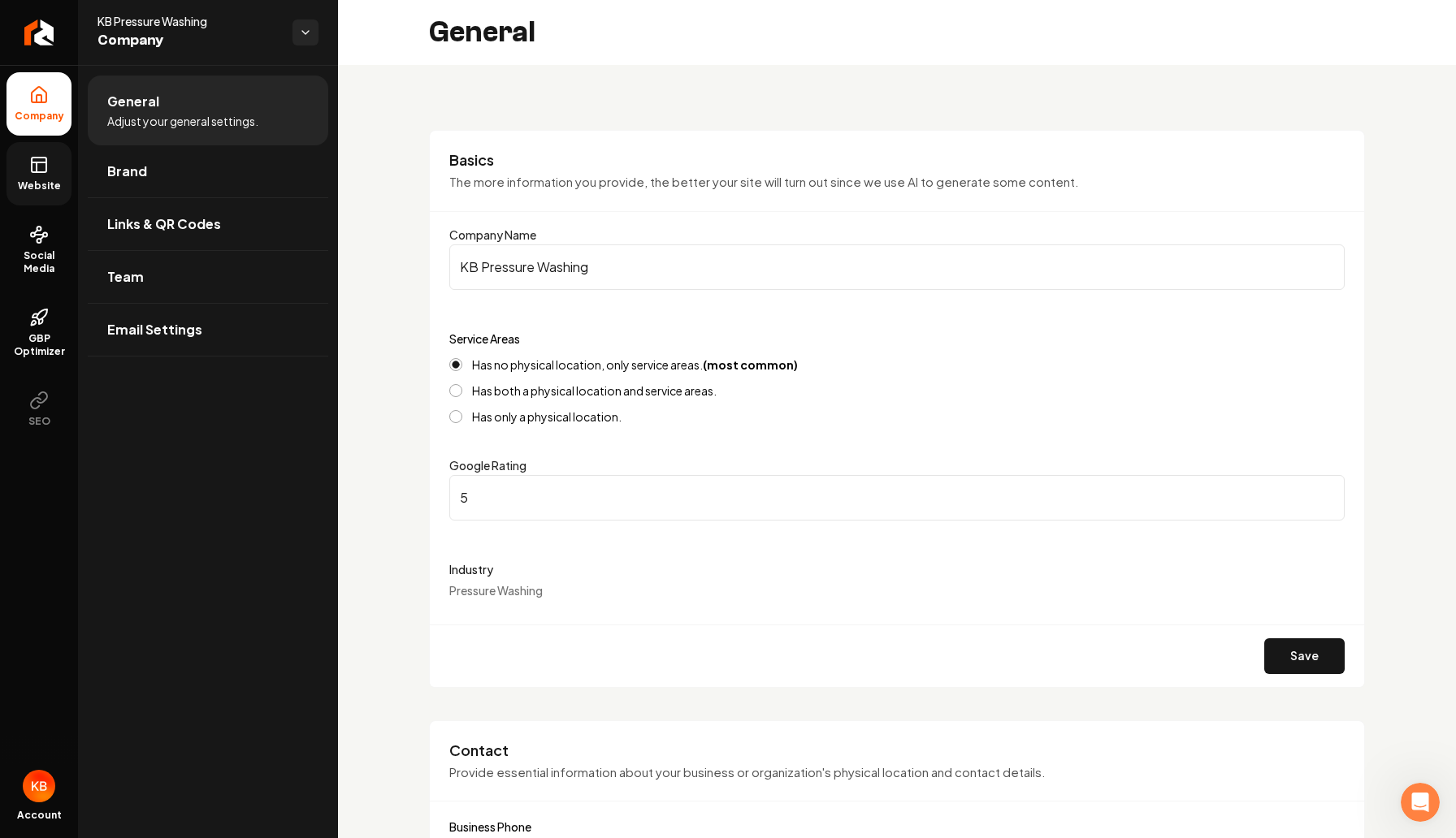 click on "Website" at bounding box center [39, 174] 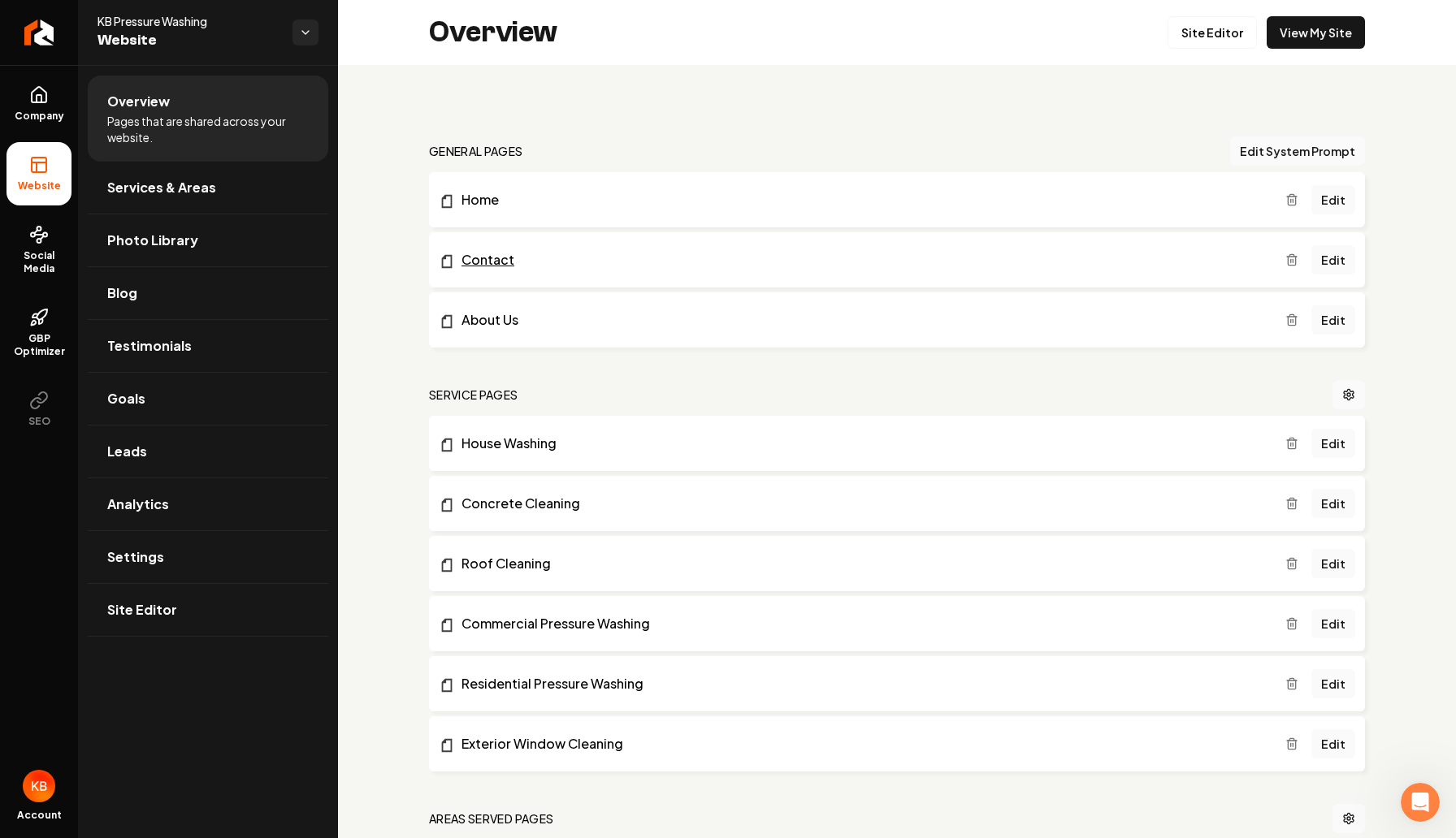 click on "Contact" at bounding box center [862, 260] 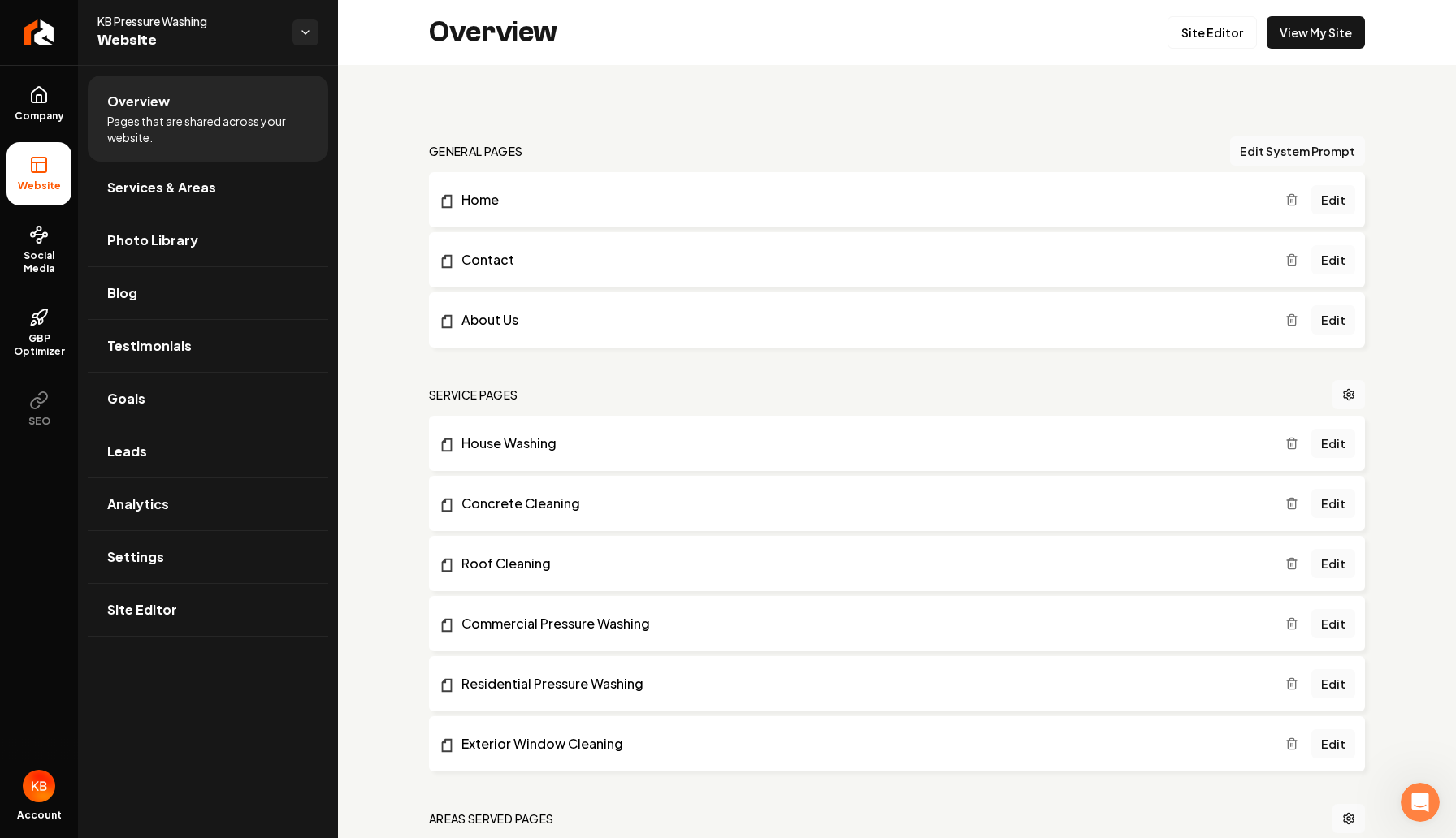 click on "Edit" at bounding box center (1333, 260) 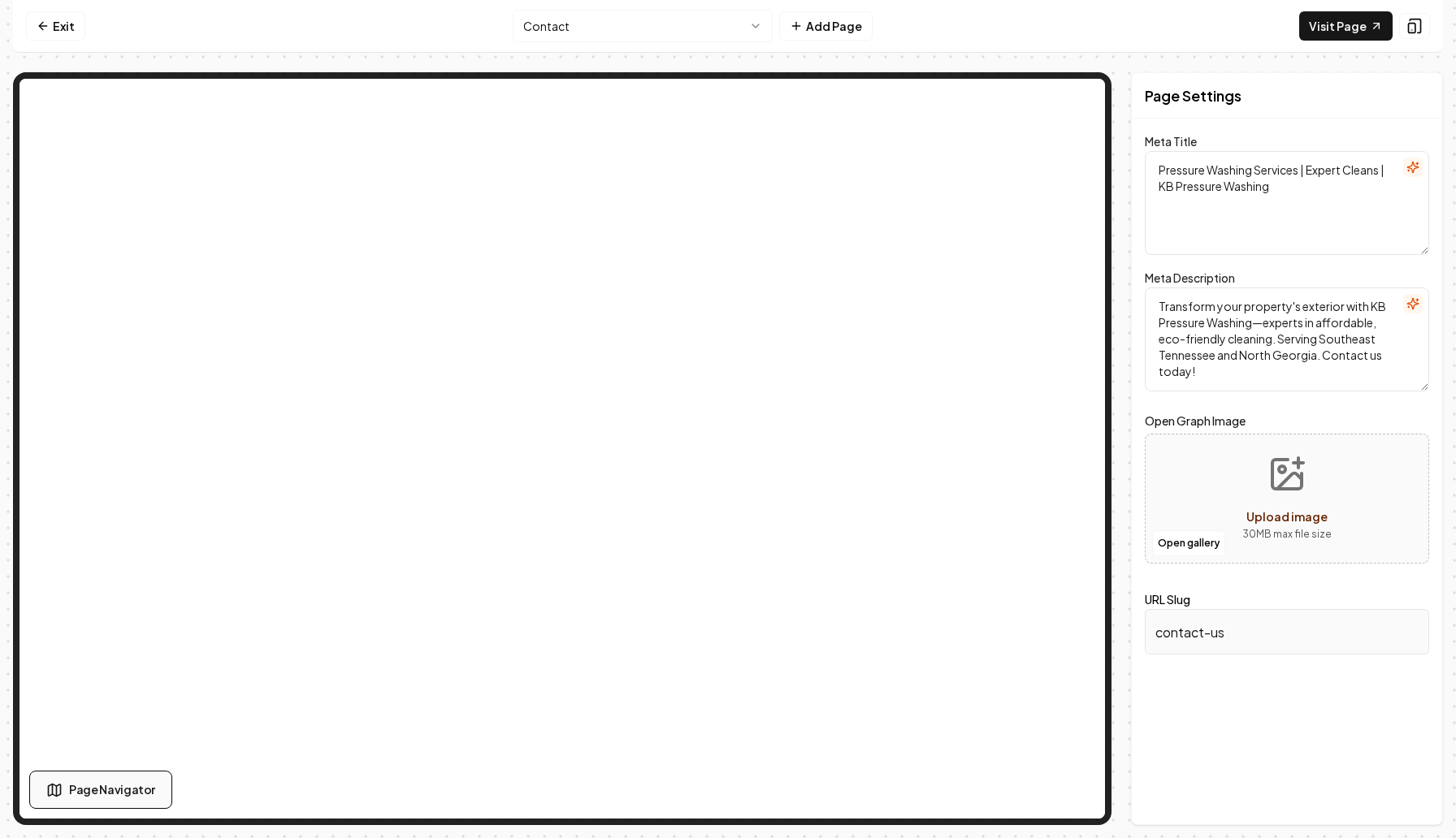 click on "Page Navigator" at bounding box center (112, 789) 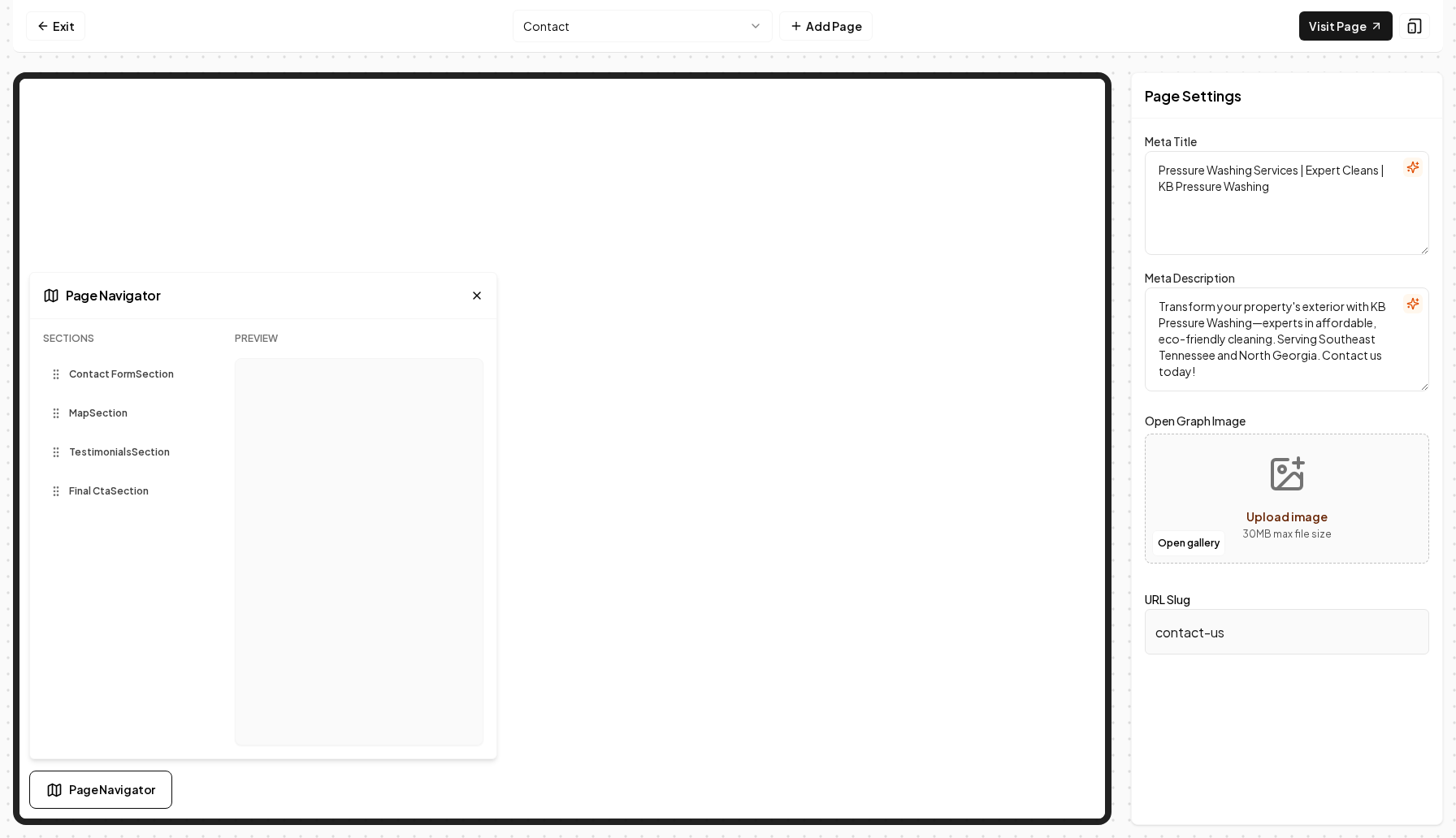 click on "Contact Form  Section" at bounding box center [121, 374] 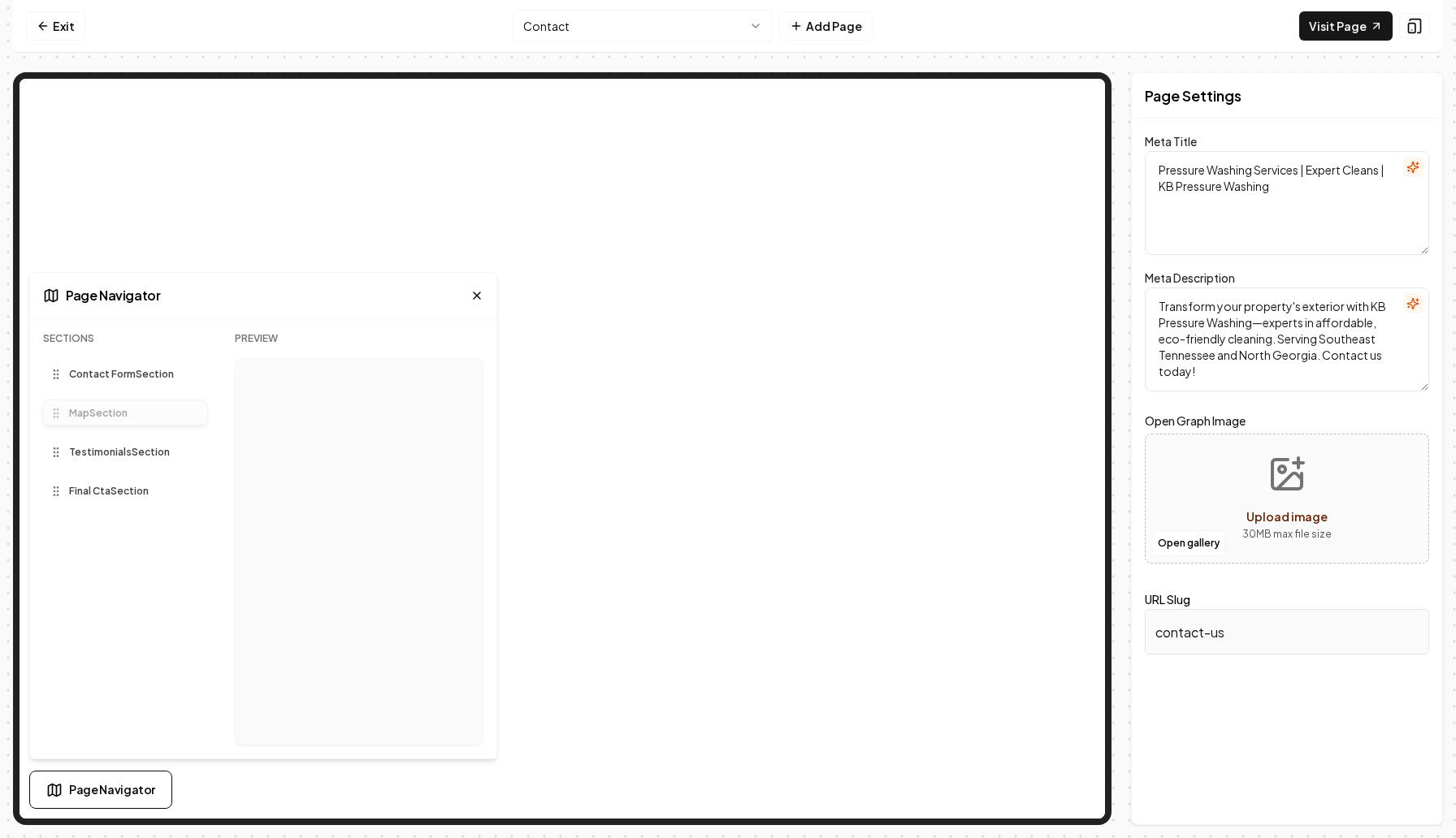 click on "Sections Contact Form Section Map Section Testimonials Section Final Cta Section Map Section
To pick up a draggable item, press the space bar.
While dragging, use the arrow keys to move the item.
Press space again to drop the item in its new position, or press escape to cancel.
Picked up draggable item [UUID] was dropped." at bounding box center (126, 545) 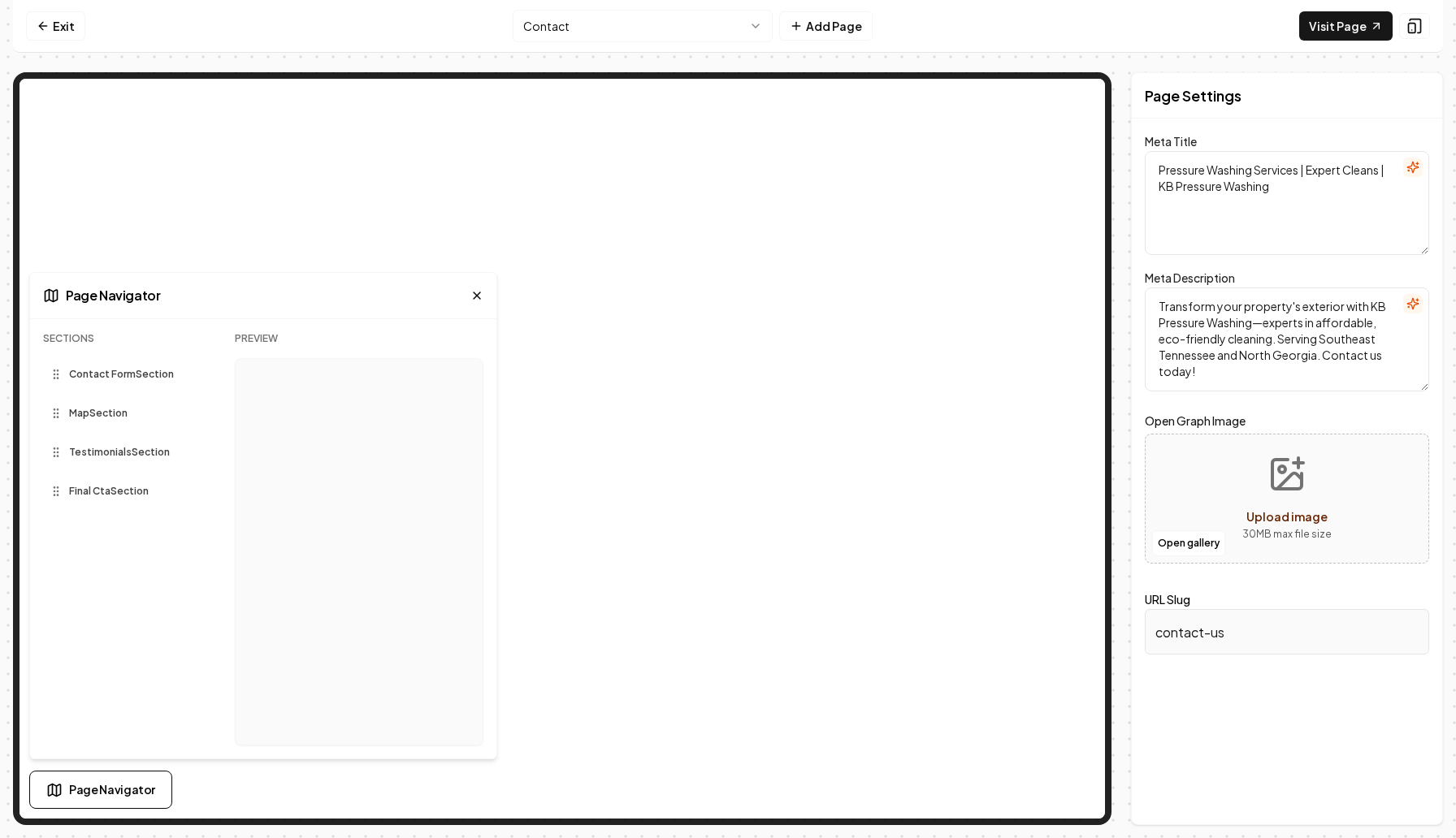 click 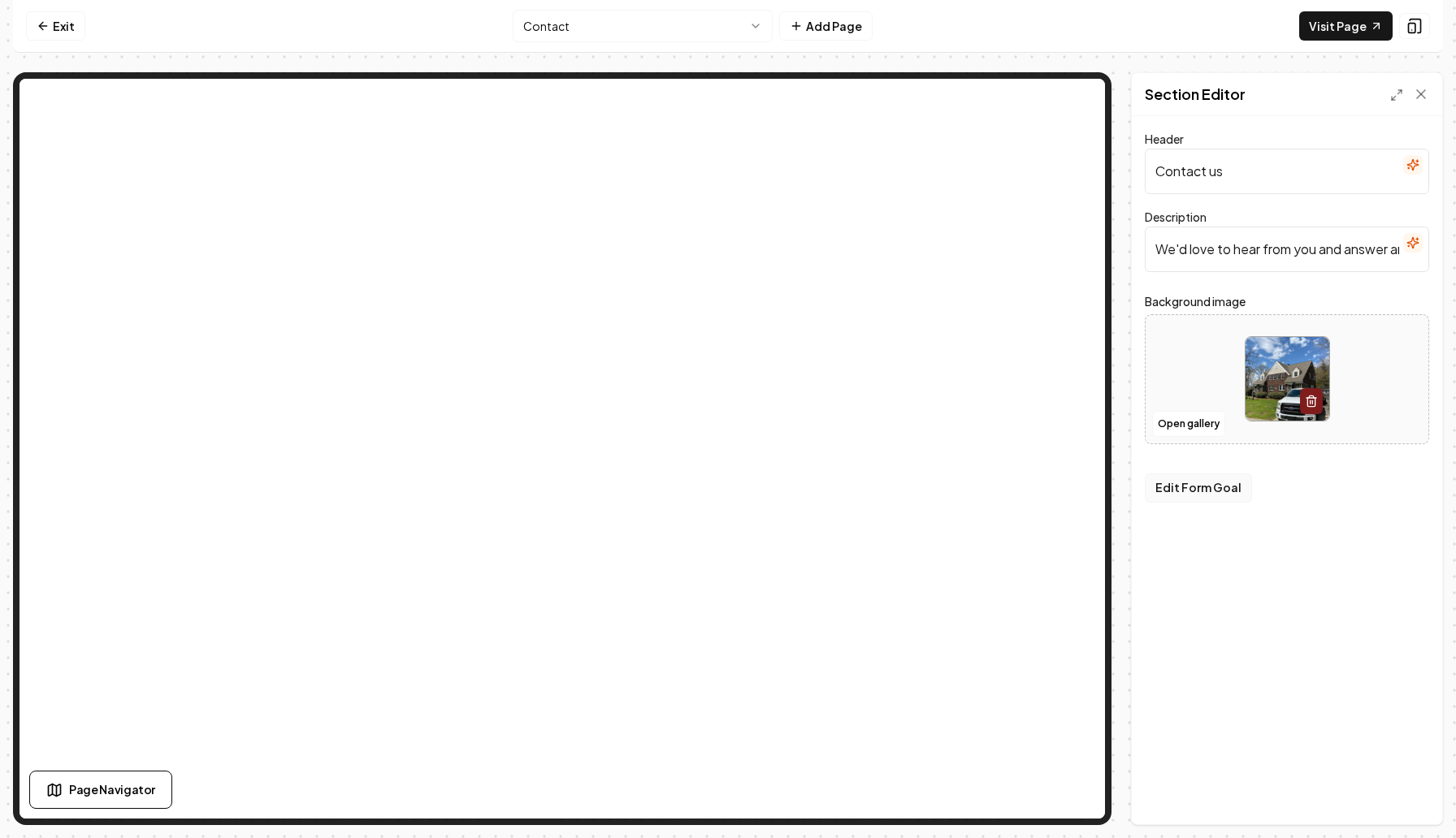 click on "Edit Form Goal" at bounding box center [1198, 488] 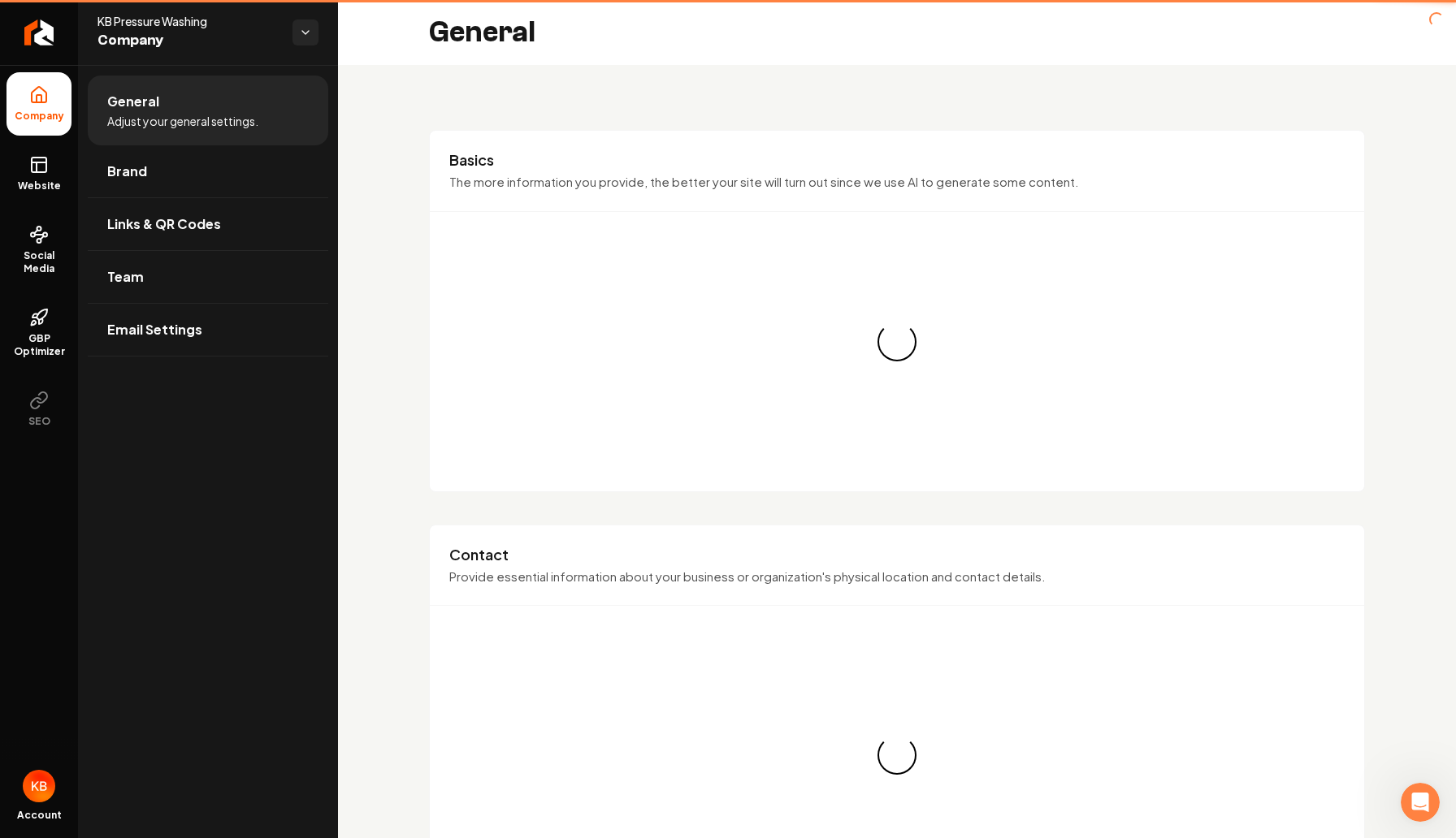 scroll, scrollTop: 0, scrollLeft: 0, axis: both 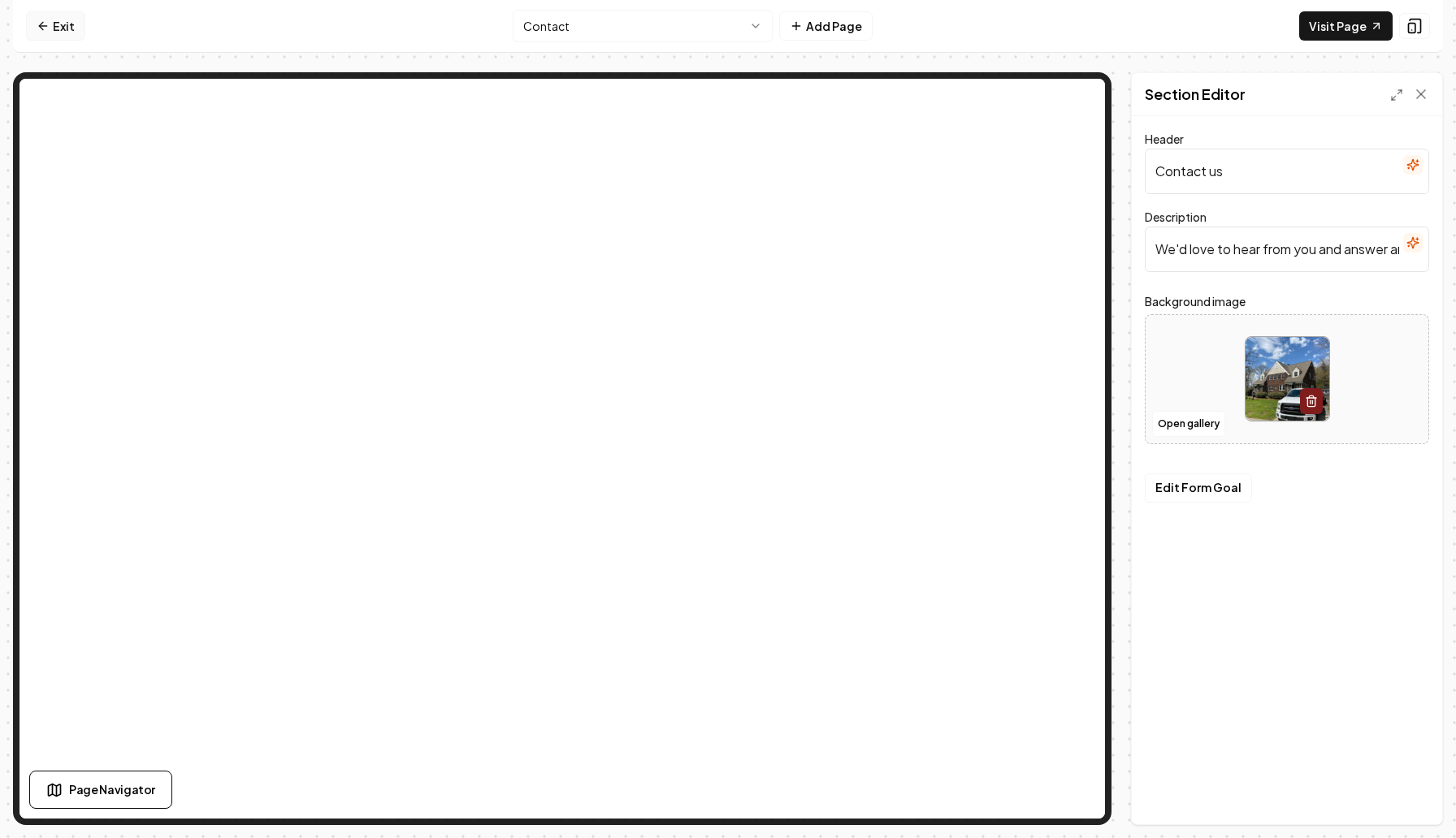 click on "Exit" at bounding box center [55, 26] 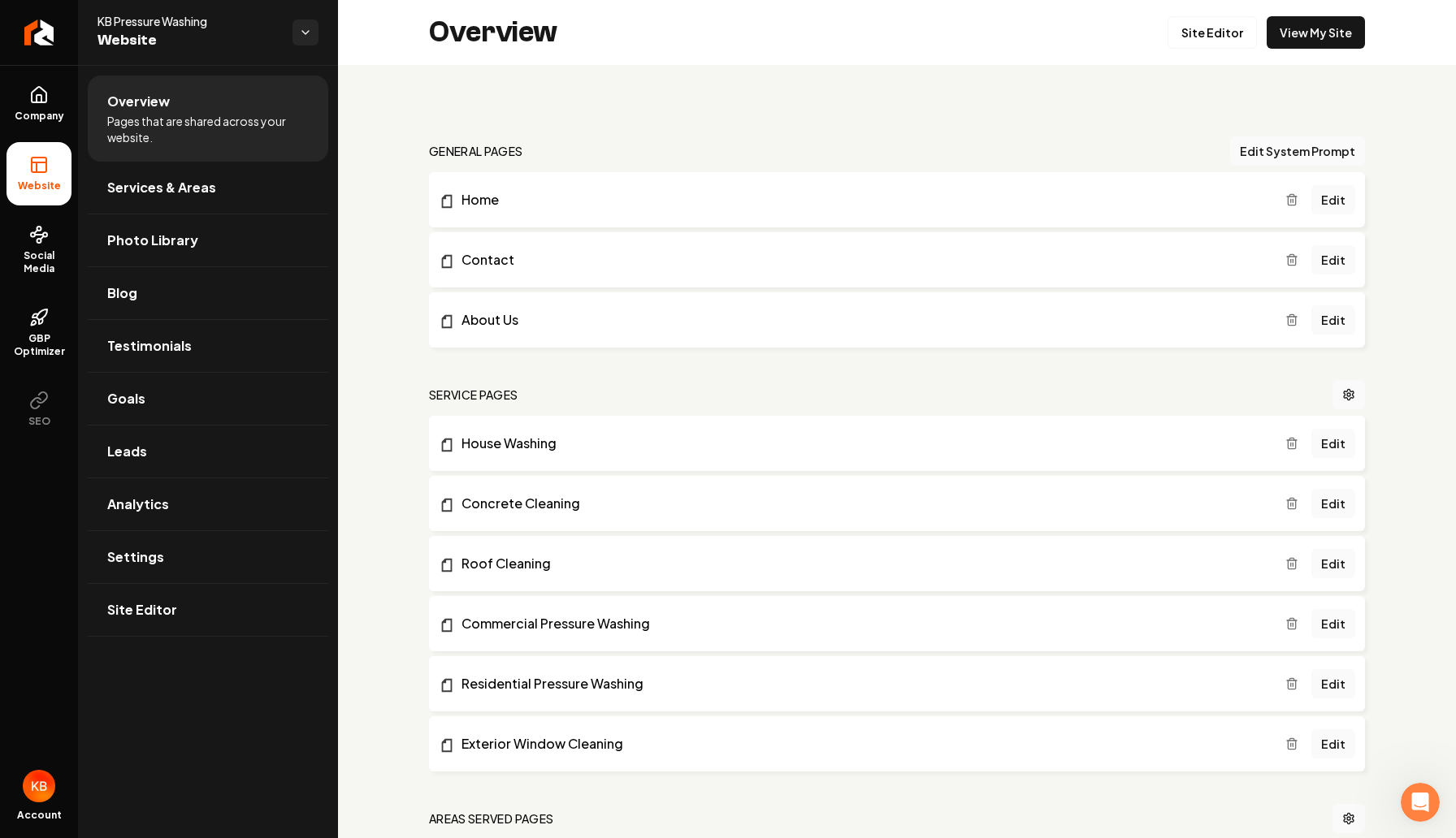 scroll, scrollTop: 0, scrollLeft: 0, axis: both 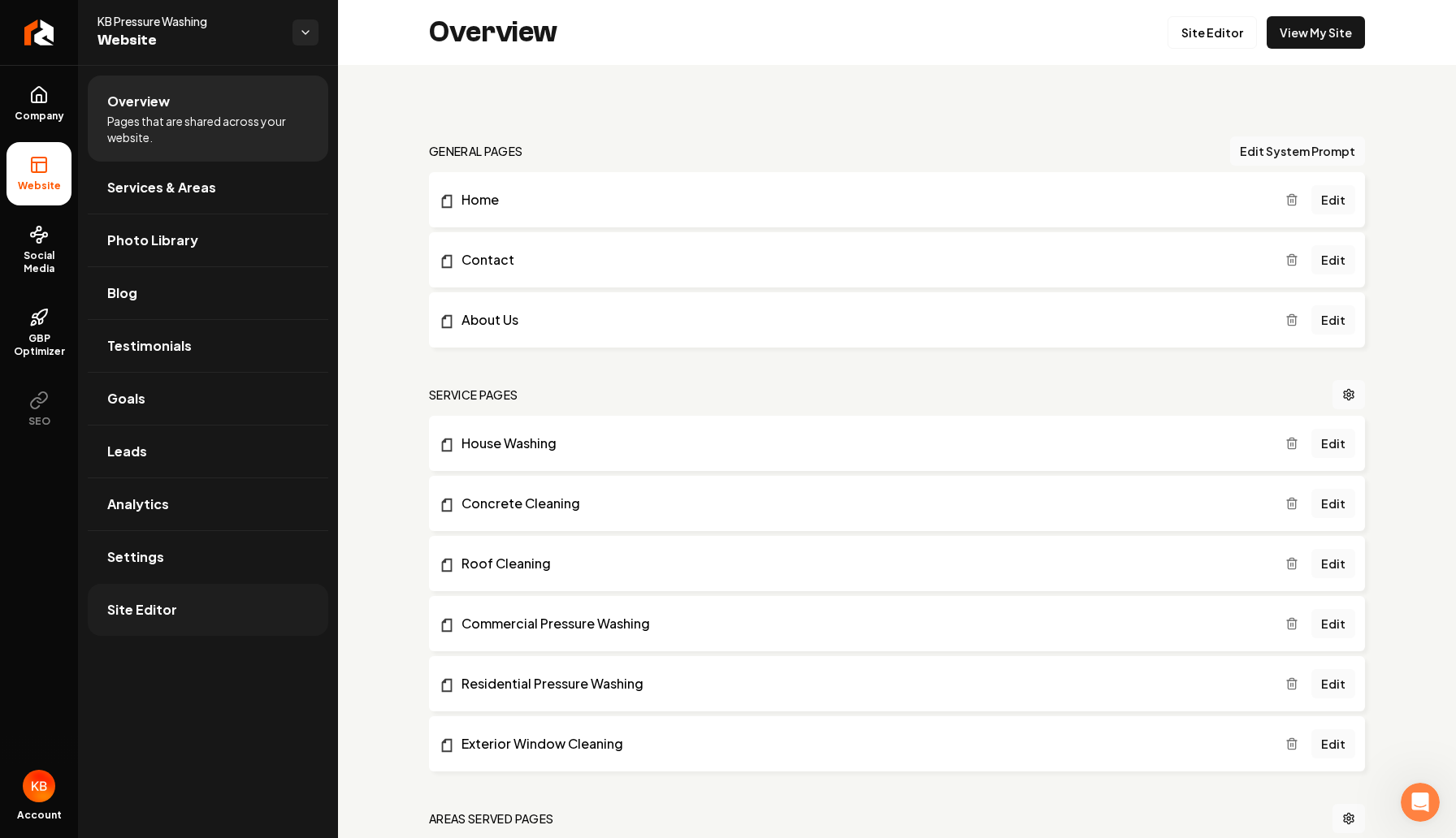 click on "Site Editor" at bounding box center [142, 610] 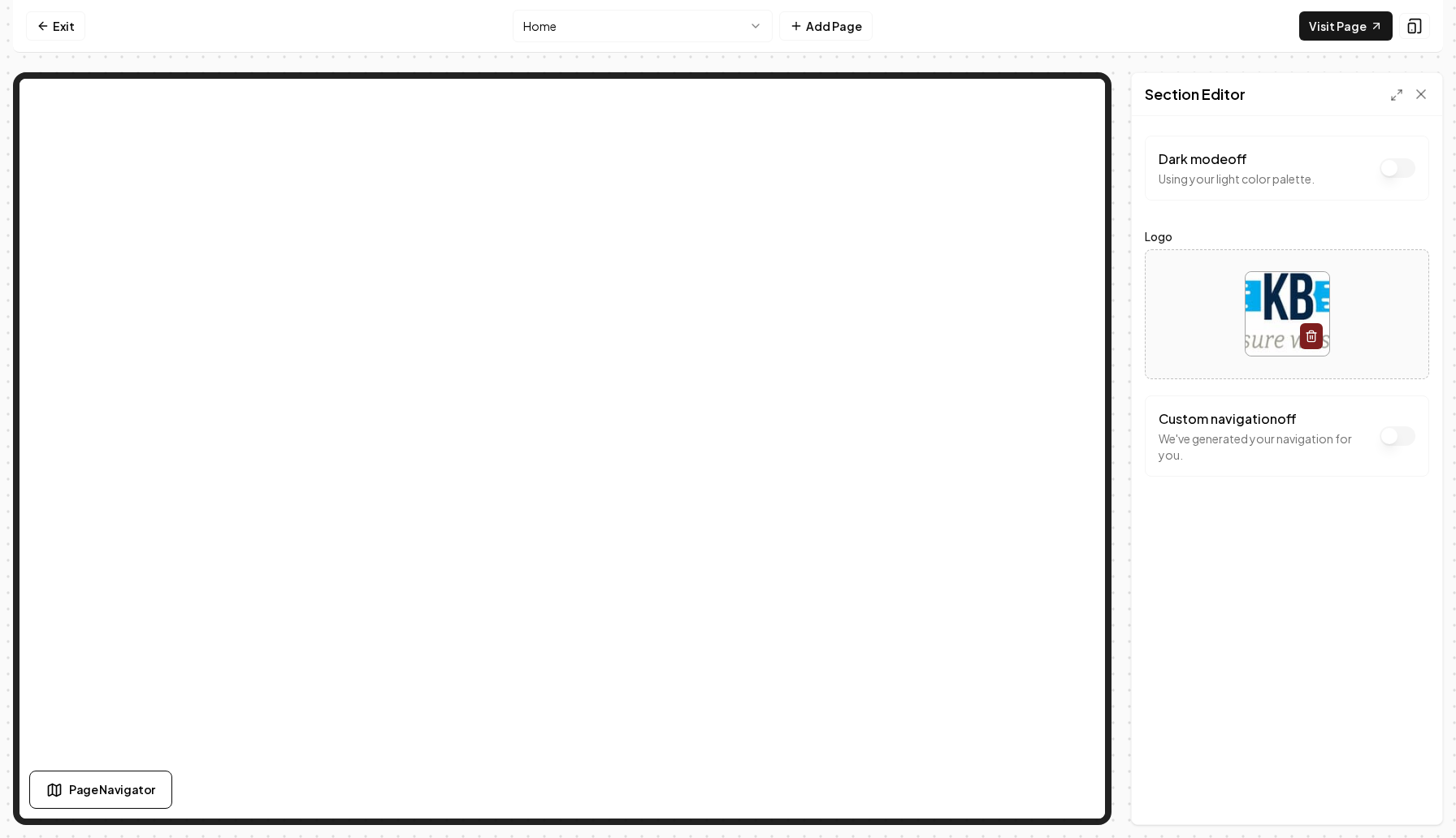 click on "Dark mode  off" at bounding box center [1398, 168] 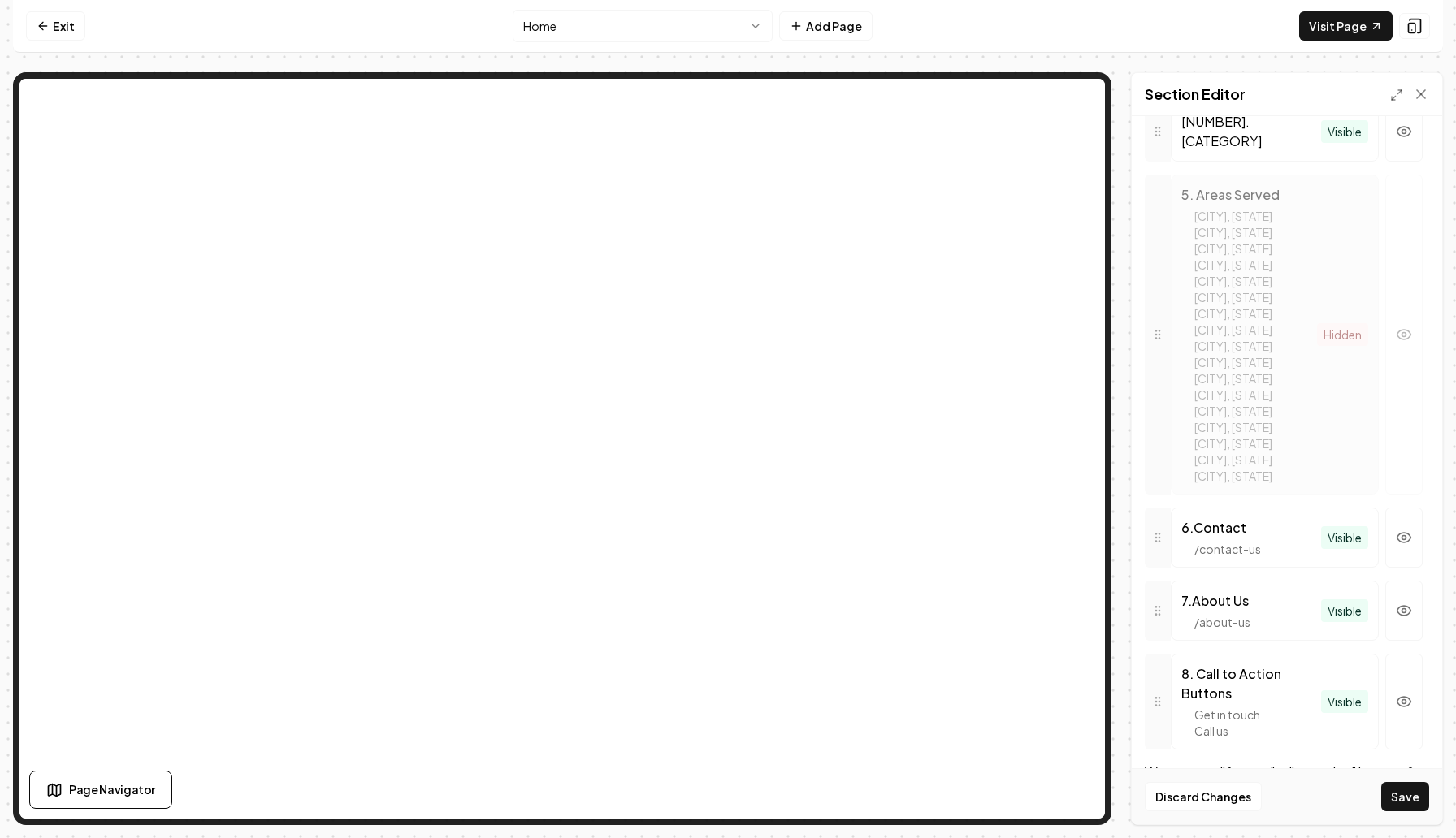scroll, scrollTop: 806, scrollLeft: 0, axis: vertical 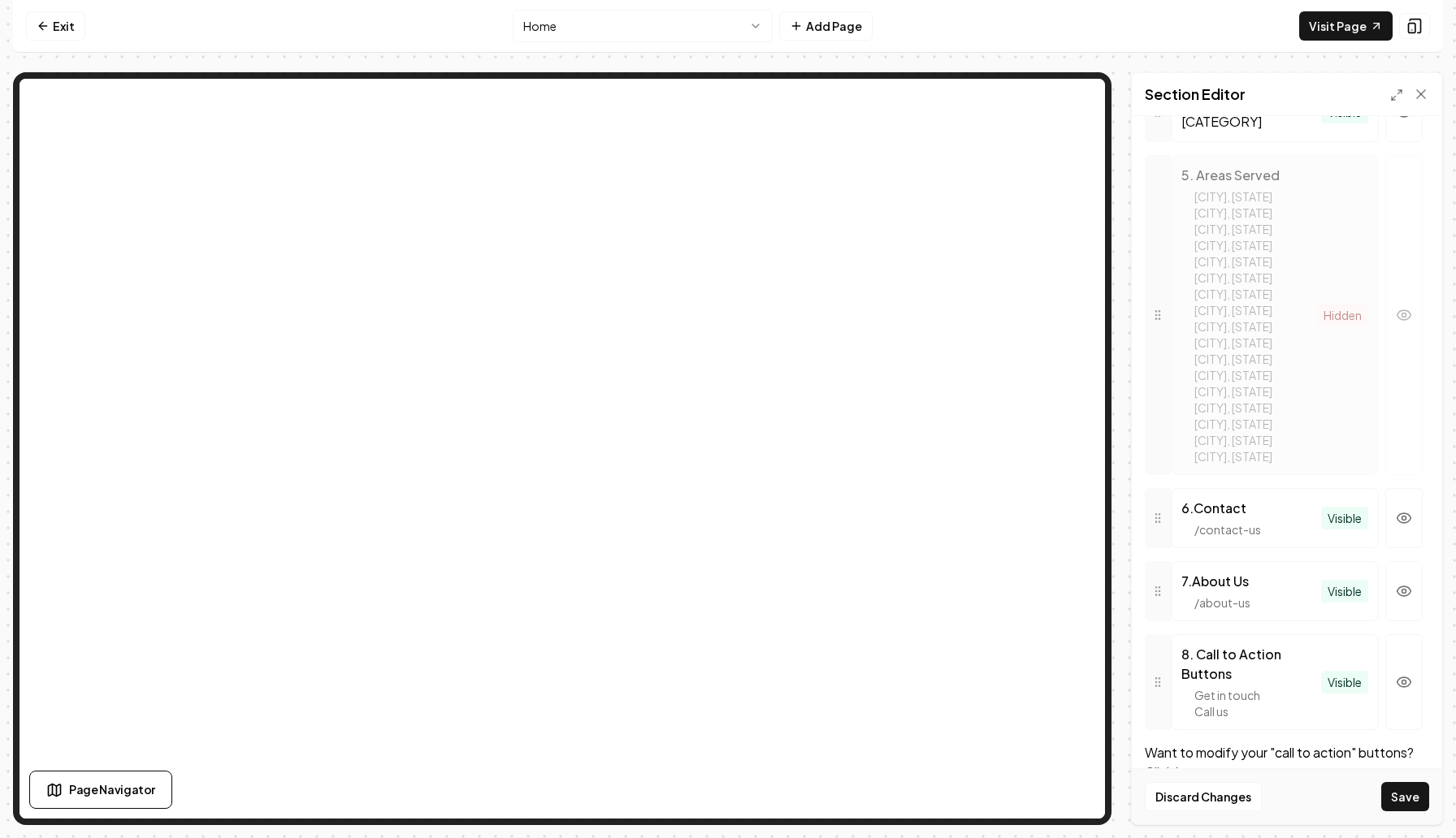 click on "[NUMBER] . [CATEGORY]" at bounding box center (1251, 508) 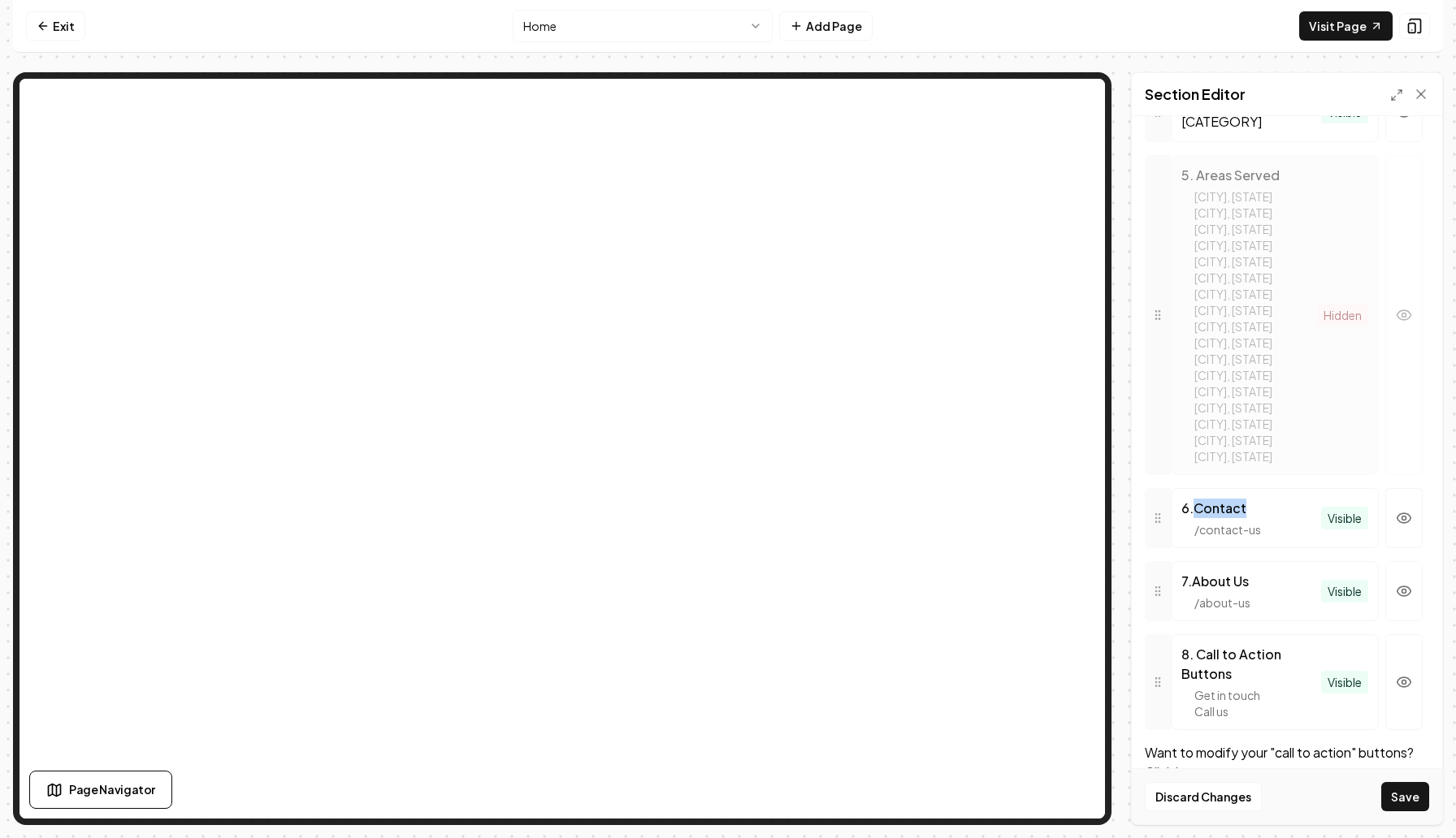 click on "Click here →" at bounding box center [1181, 771] 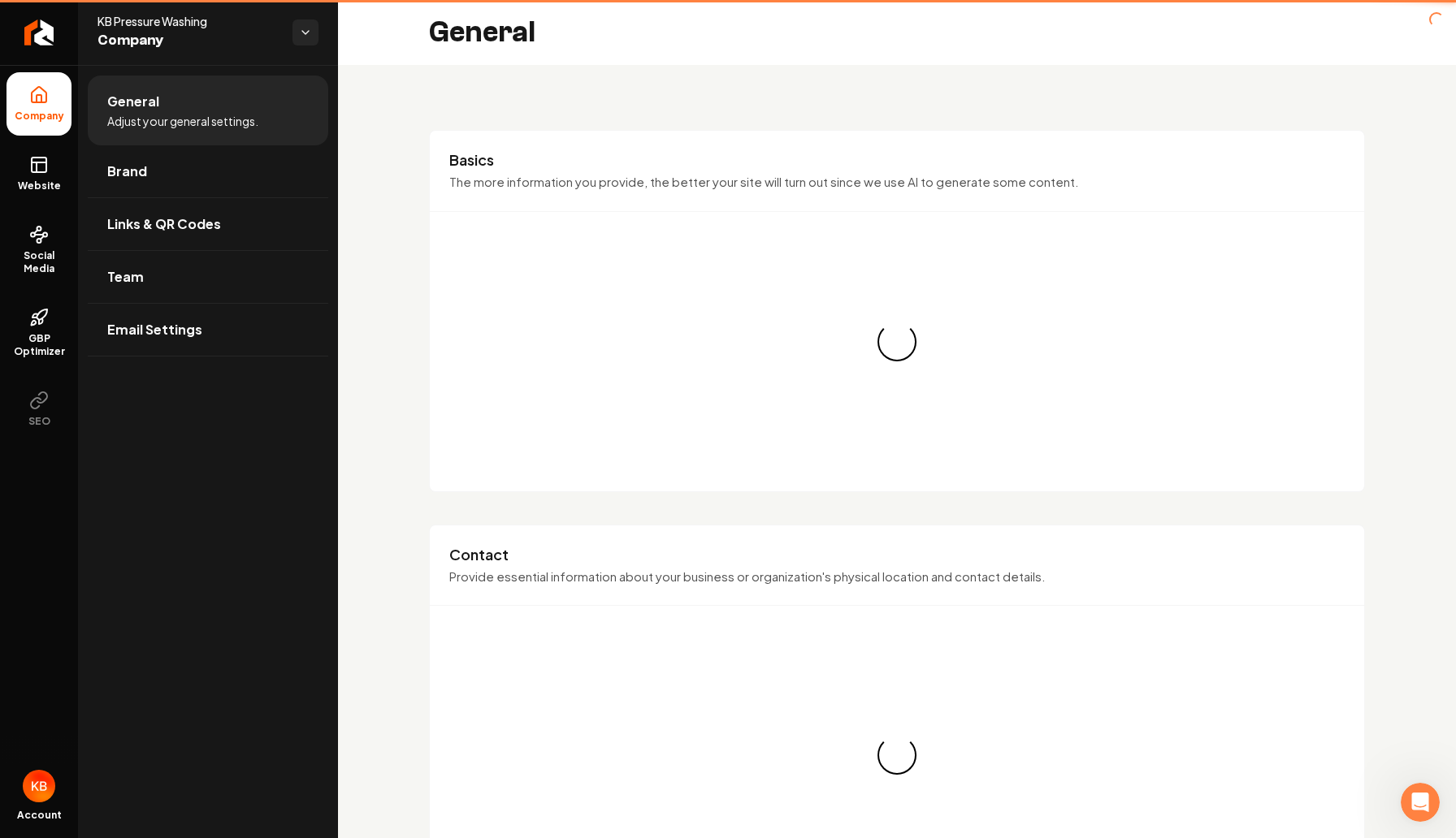 scroll, scrollTop: 0, scrollLeft: 0, axis: both 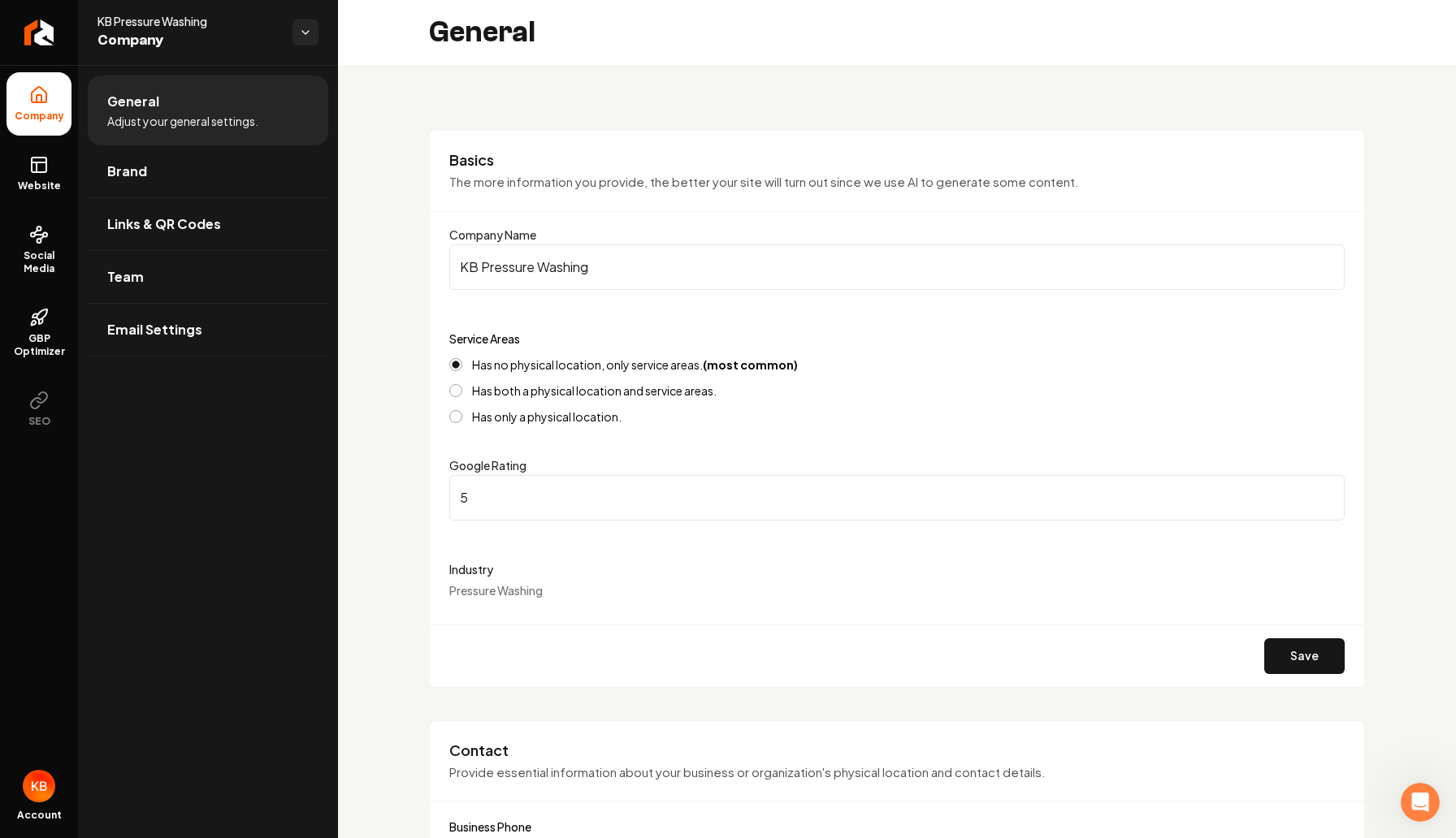 click at bounding box center [39, 786] 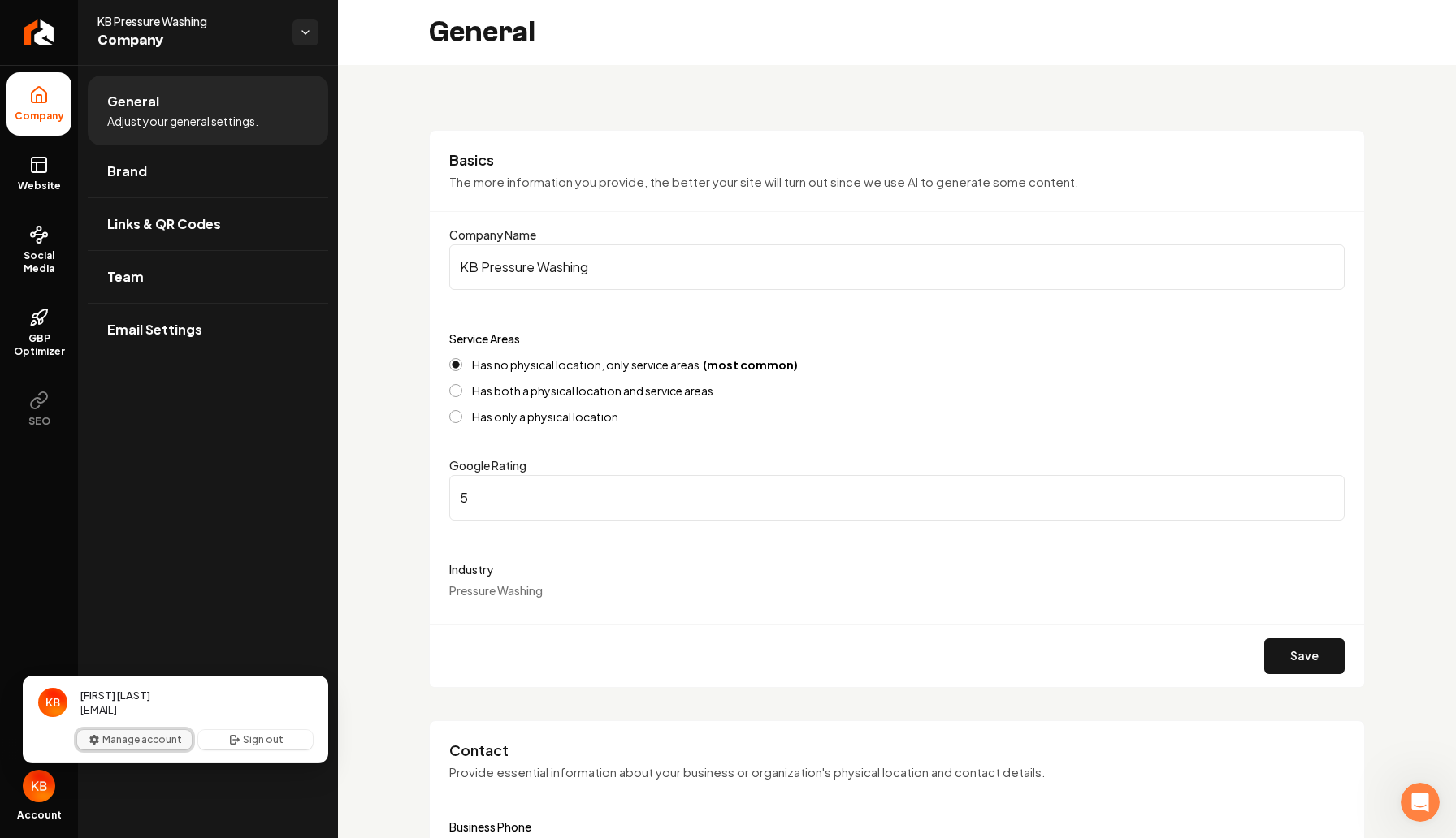 click on "Manage account" at bounding box center (134, 740) 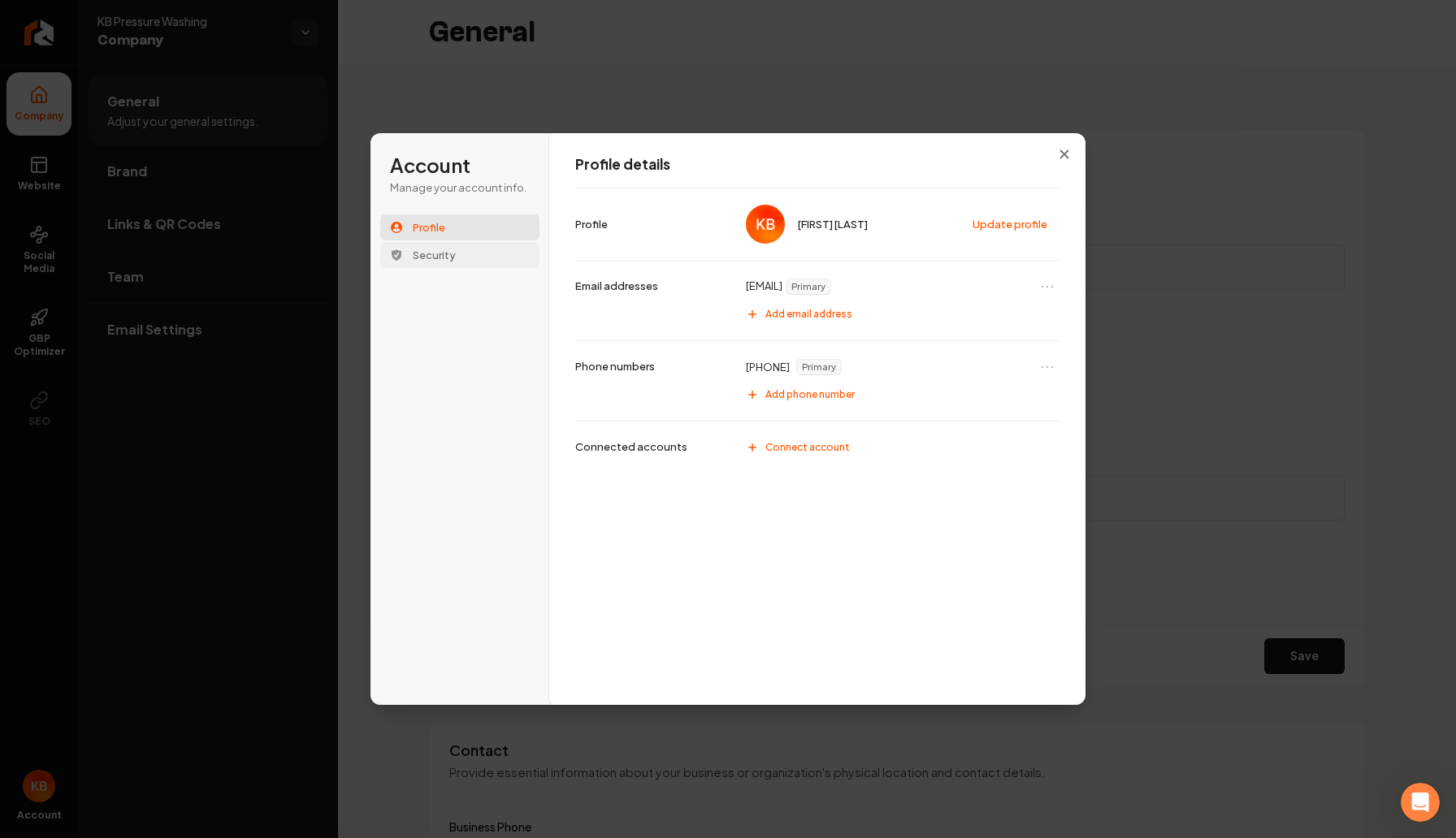 click on "Security" at bounding box center (460, 255) 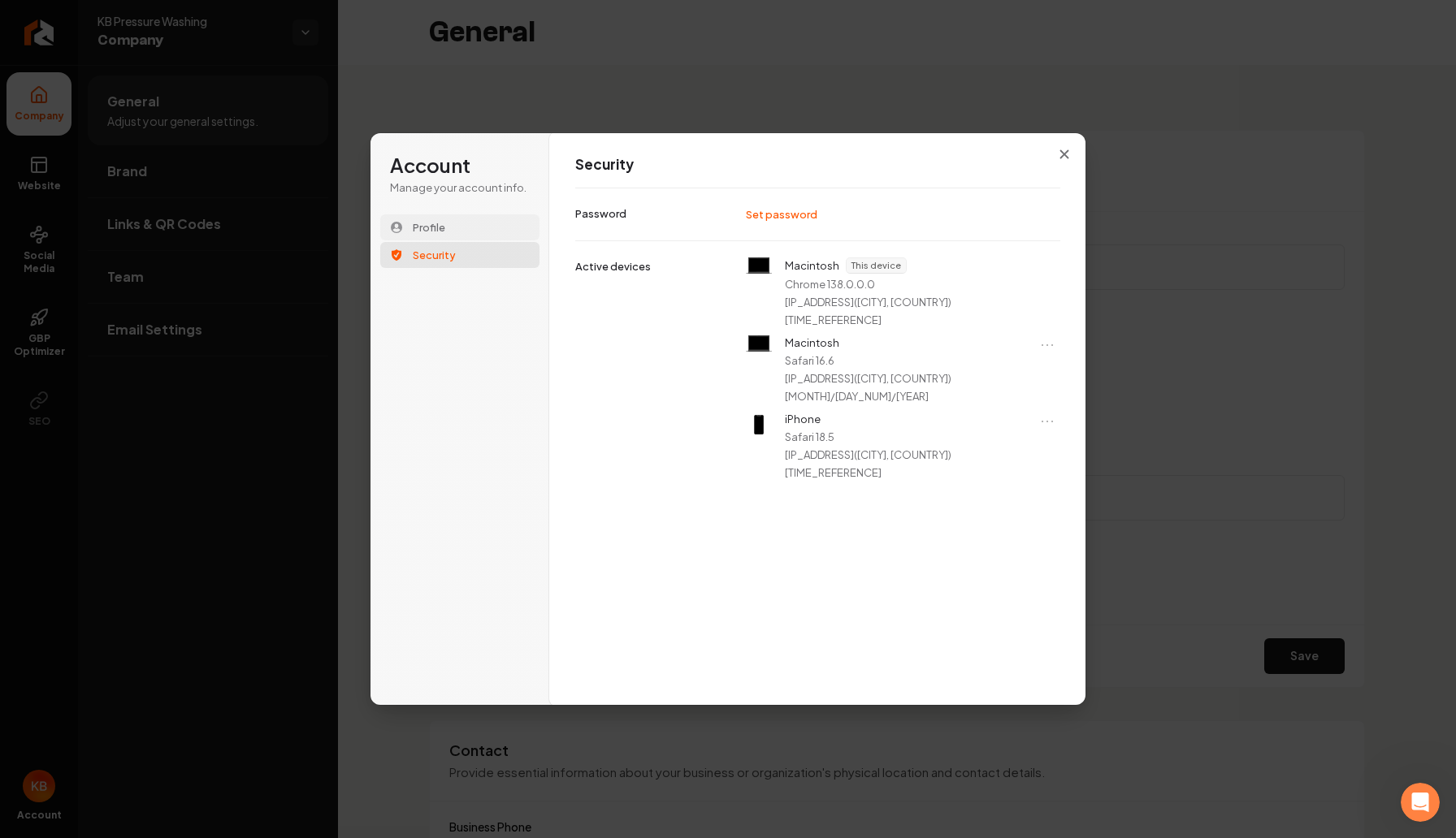 click on "Profile" at bounding box center [460, 227] 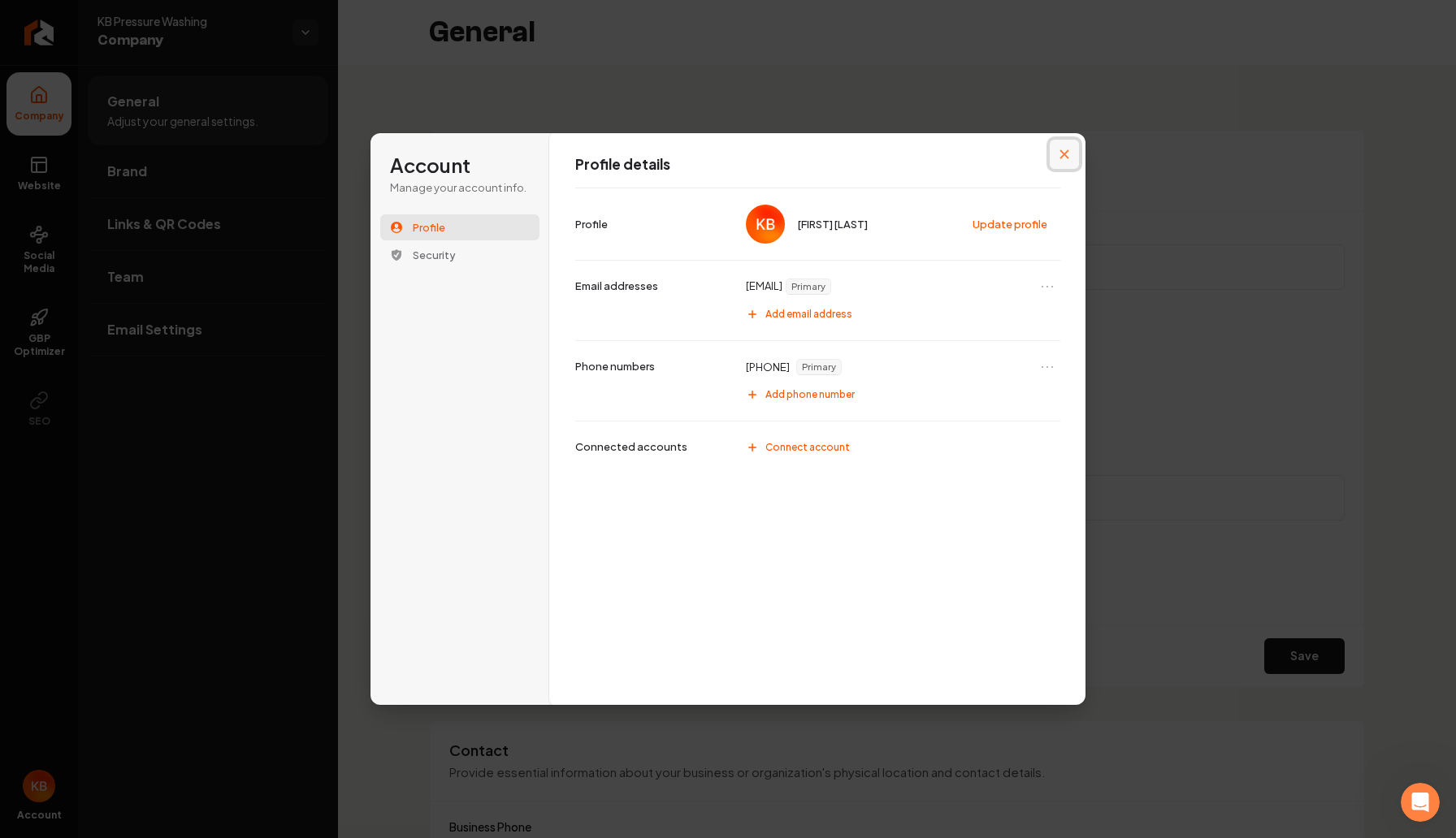 click at bounding box center (1064, 154) 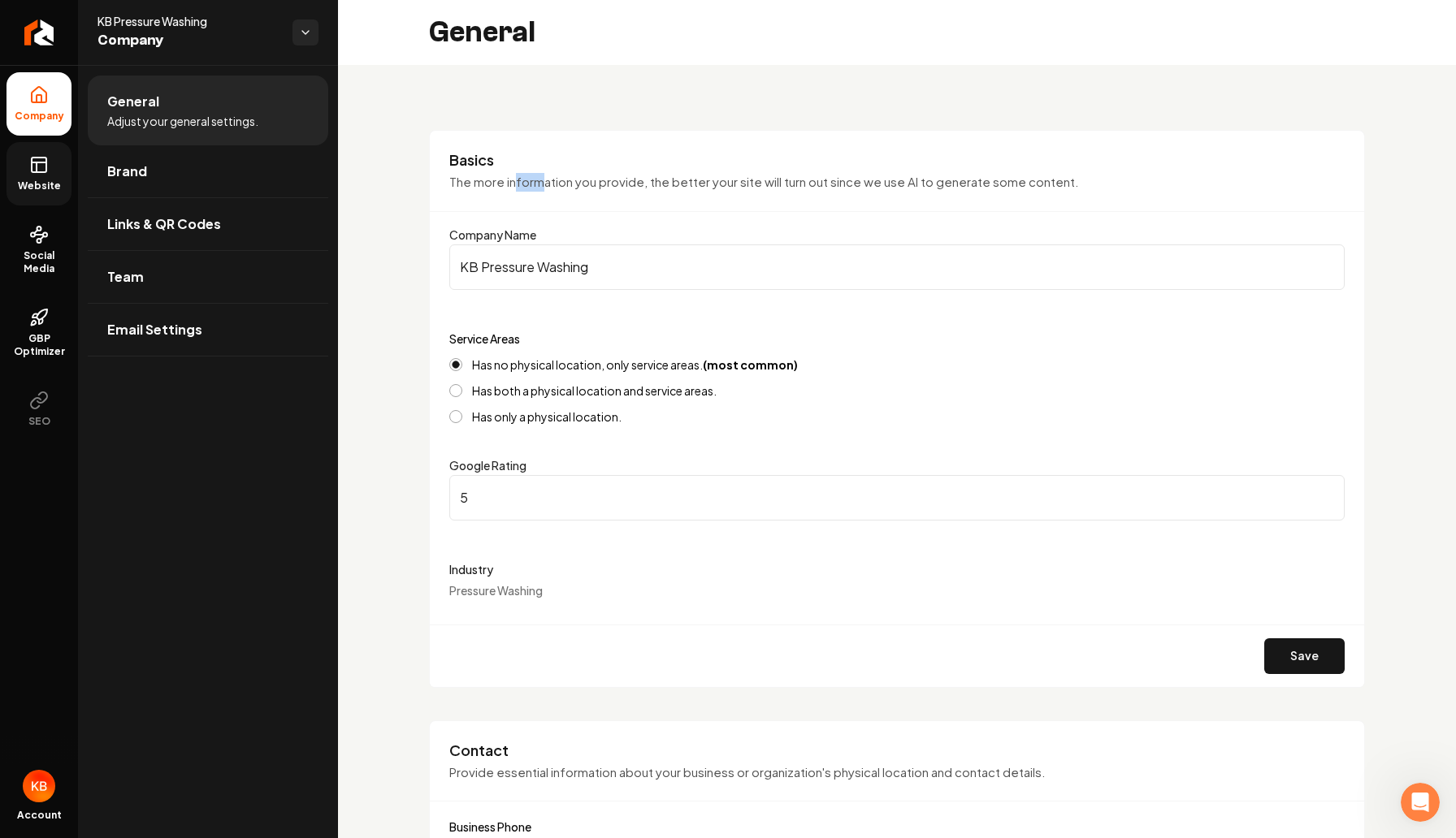 click on "Website" at bounding box center (39, 186) 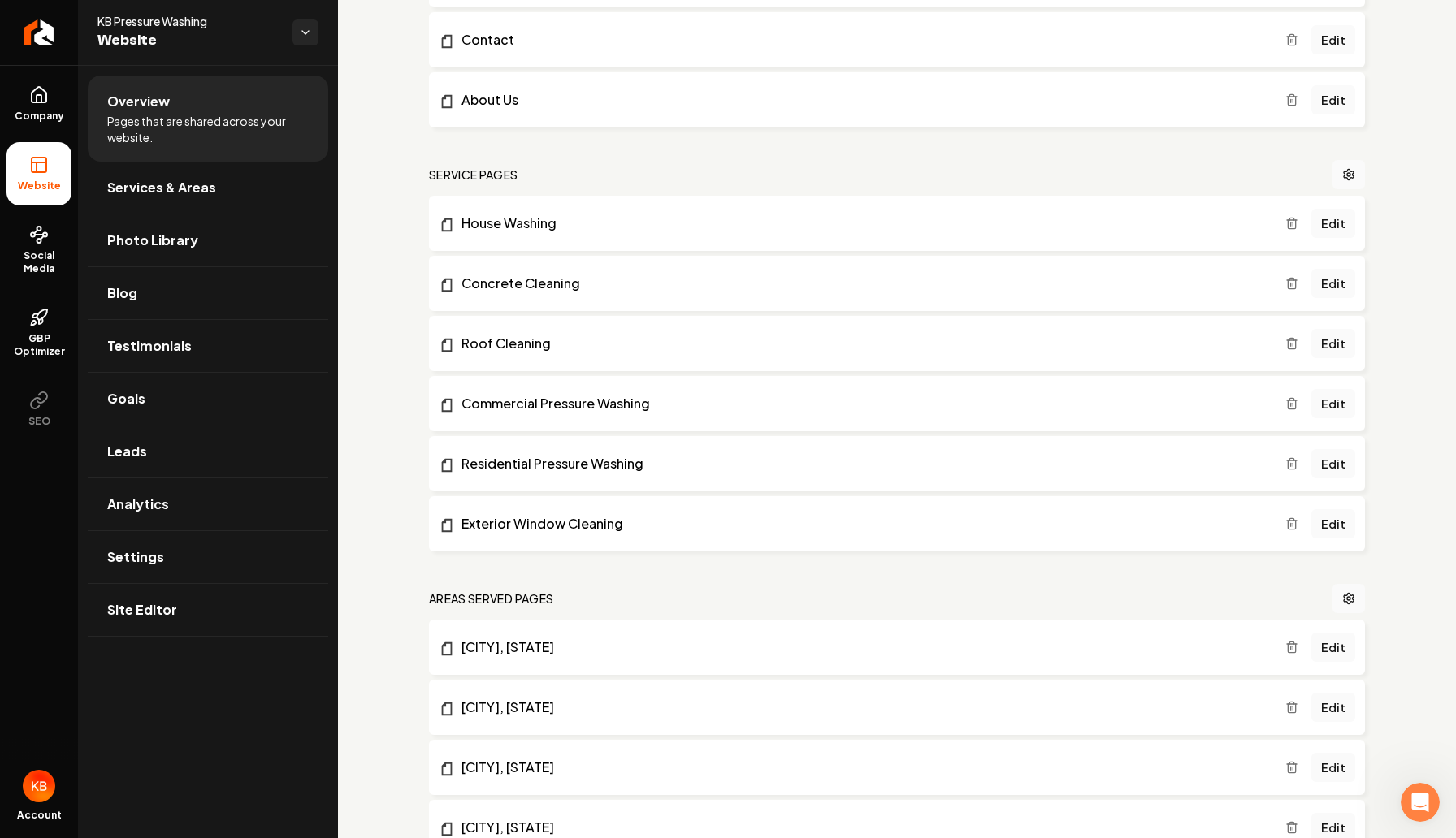 scroll, scrollTop: 0, scrollLeft: 0, axis: both 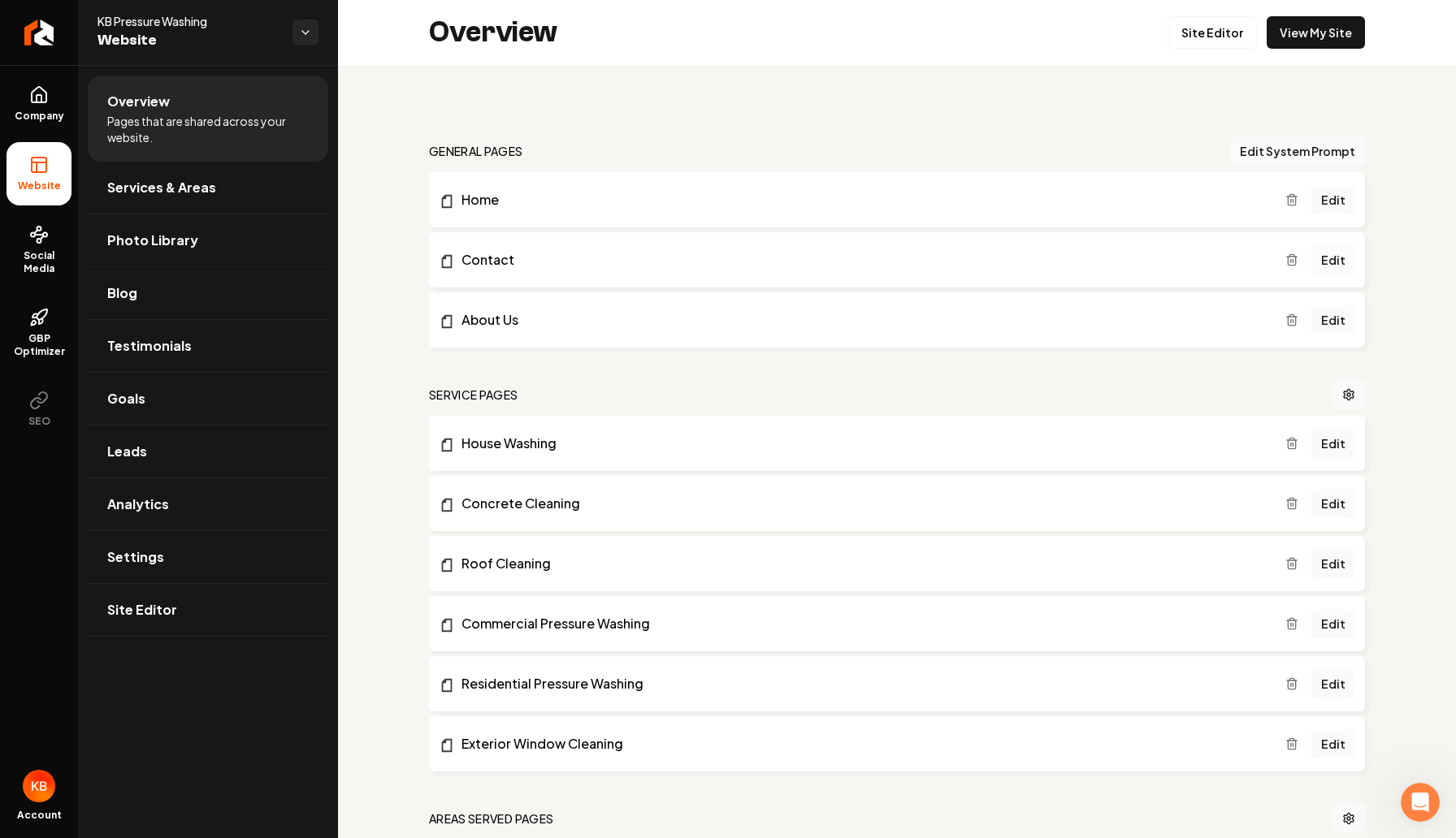 click on "Edit" at bounding box center (1333, 260) 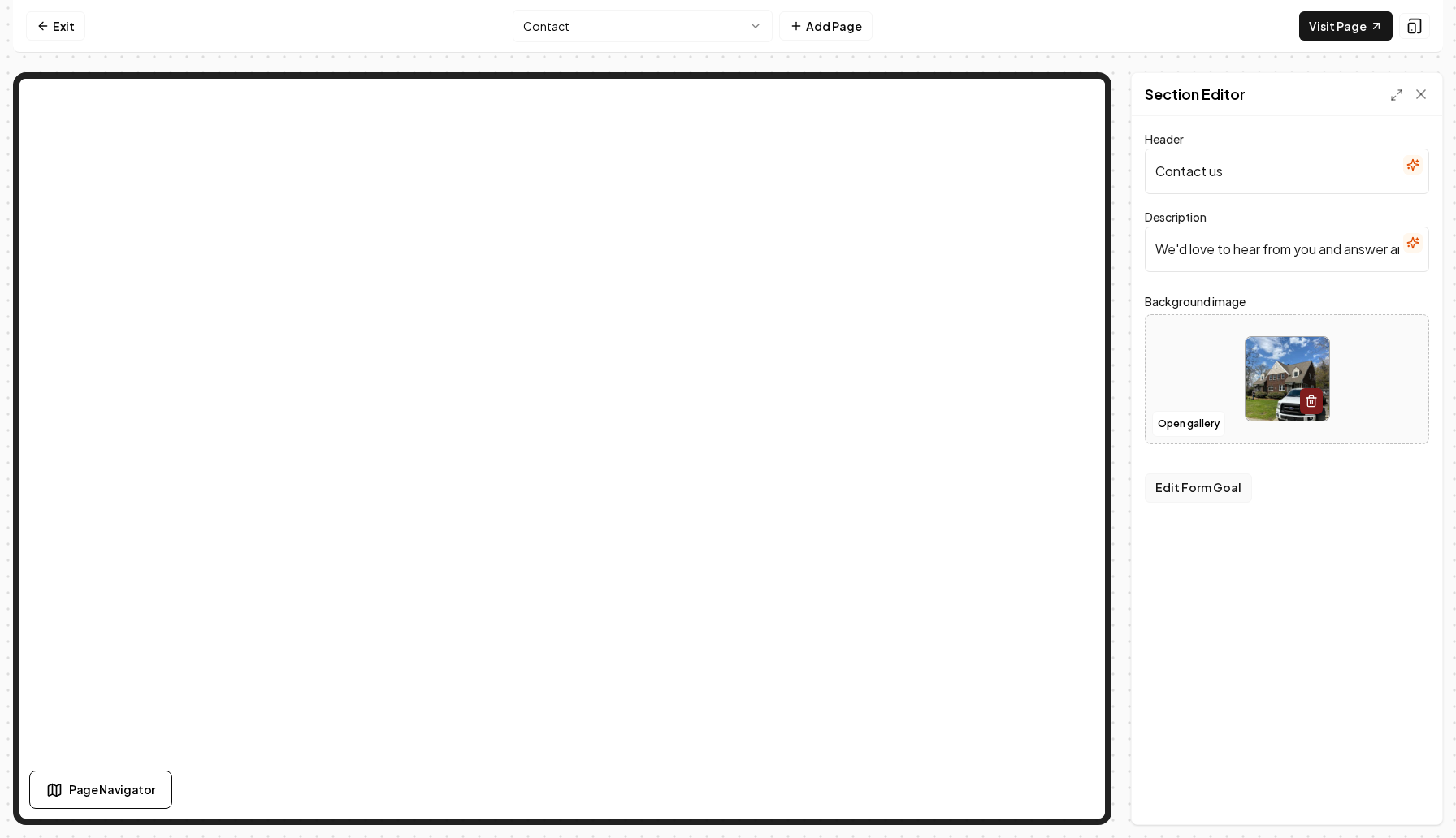 click on "Edit Form Goal" at bounding box center (1198, 488) 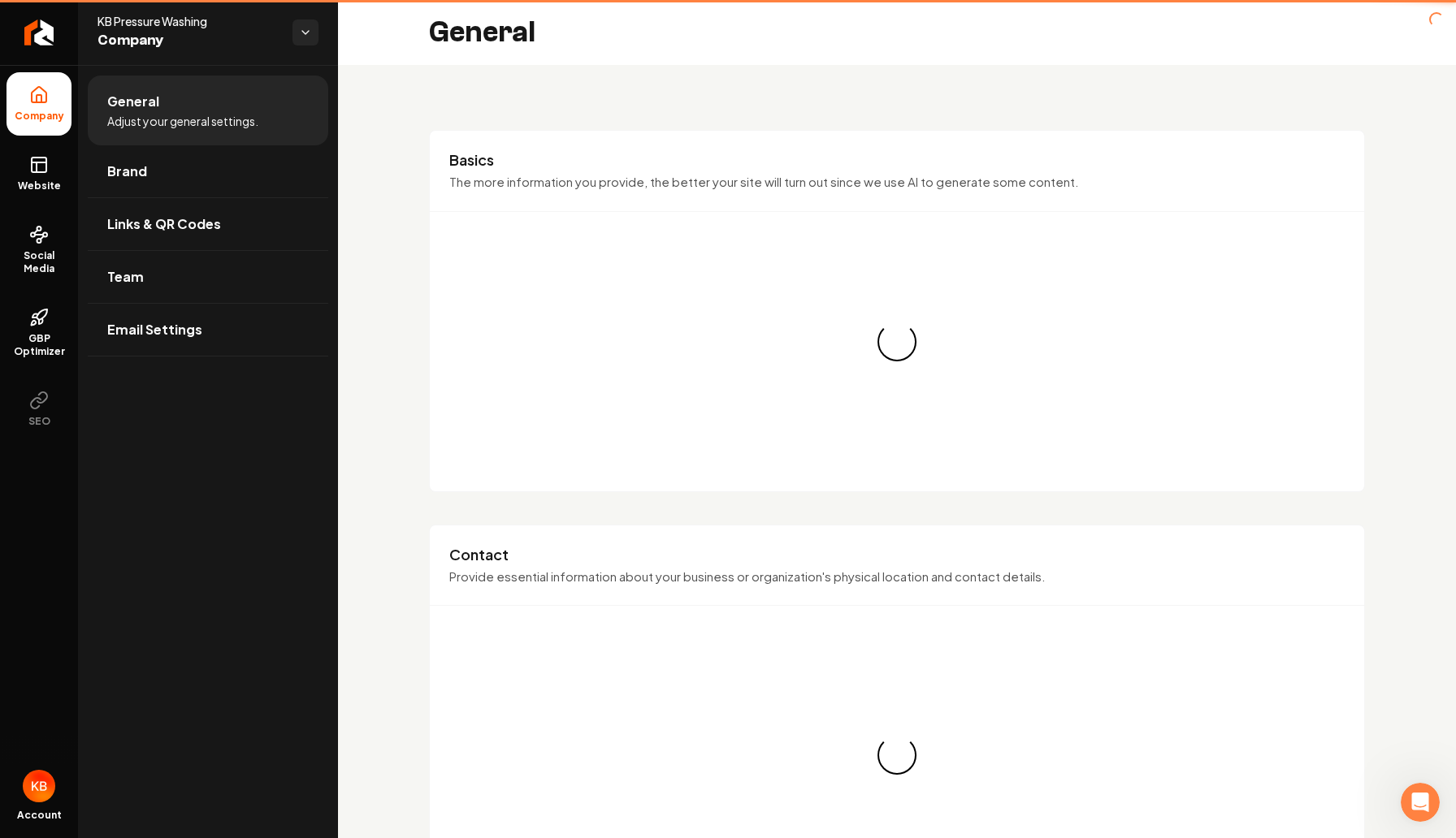 scroll, scrollTop: 0, scrollLeft: 0, axis: both 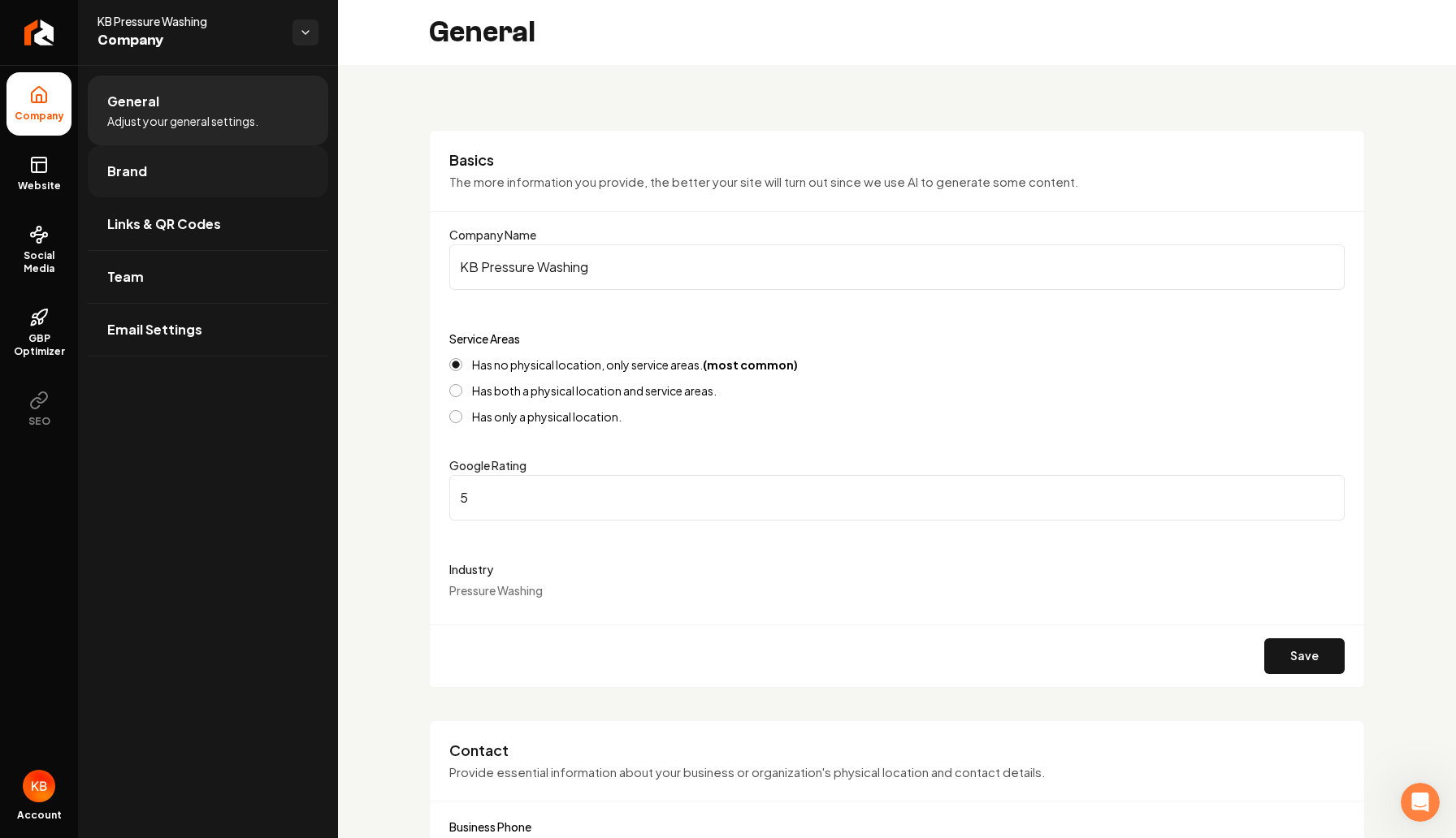 click on "Brand" at bounding box center (208, 171) 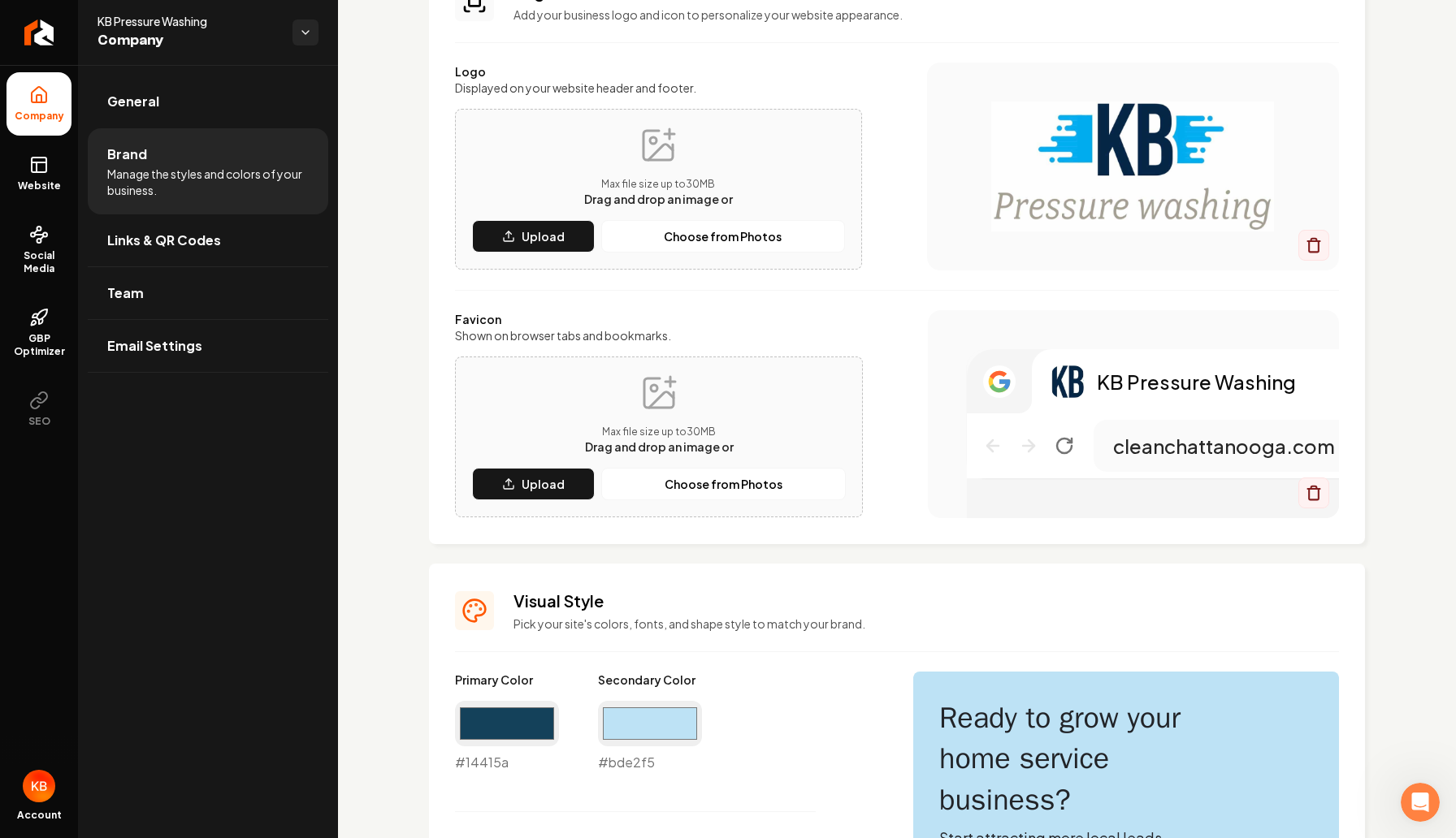 scroll, scrollTop: 0, scrollLeft: 0, axis: both 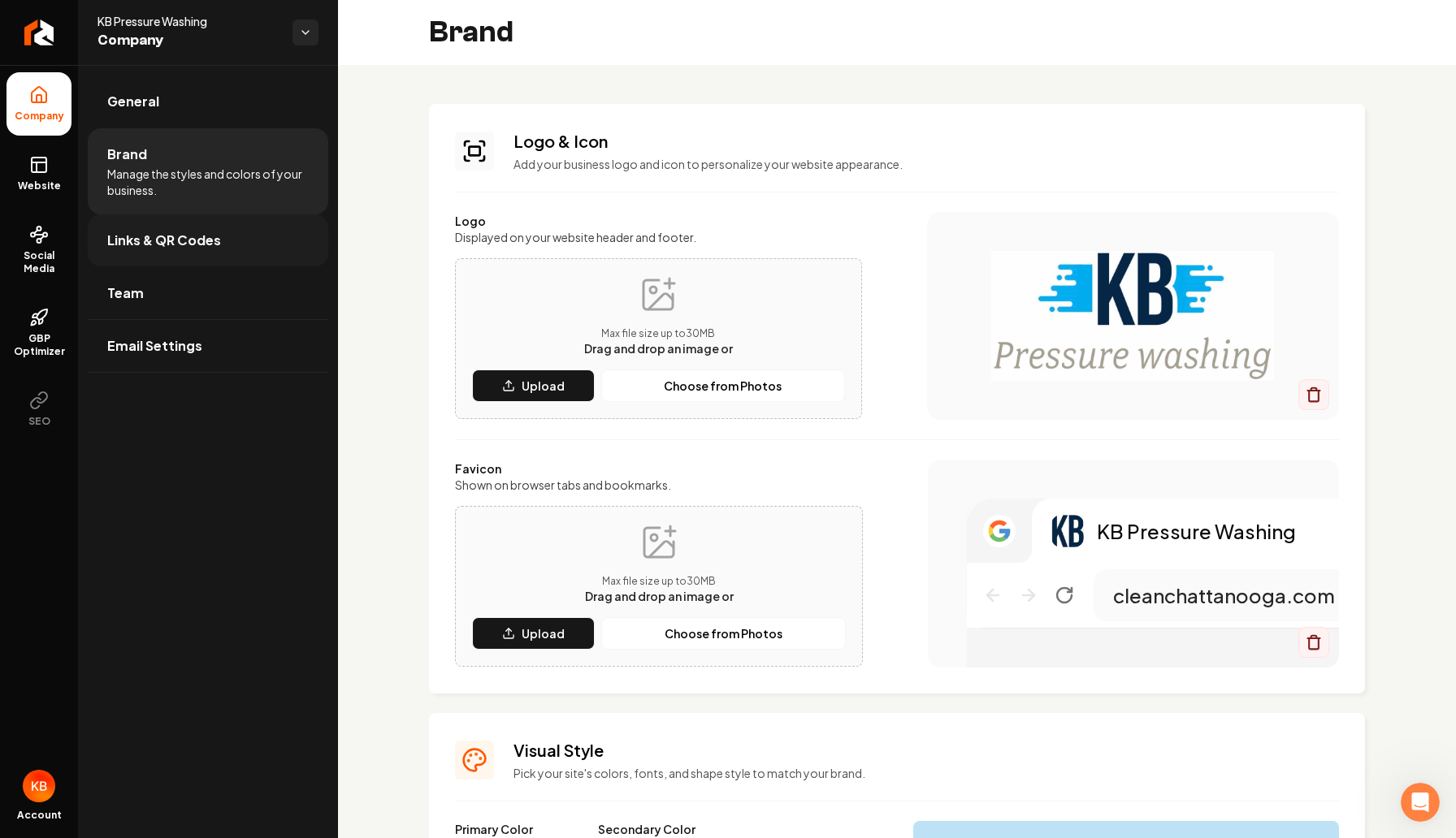 click on "Links & QR Codes" at bounding box center (208, 240) 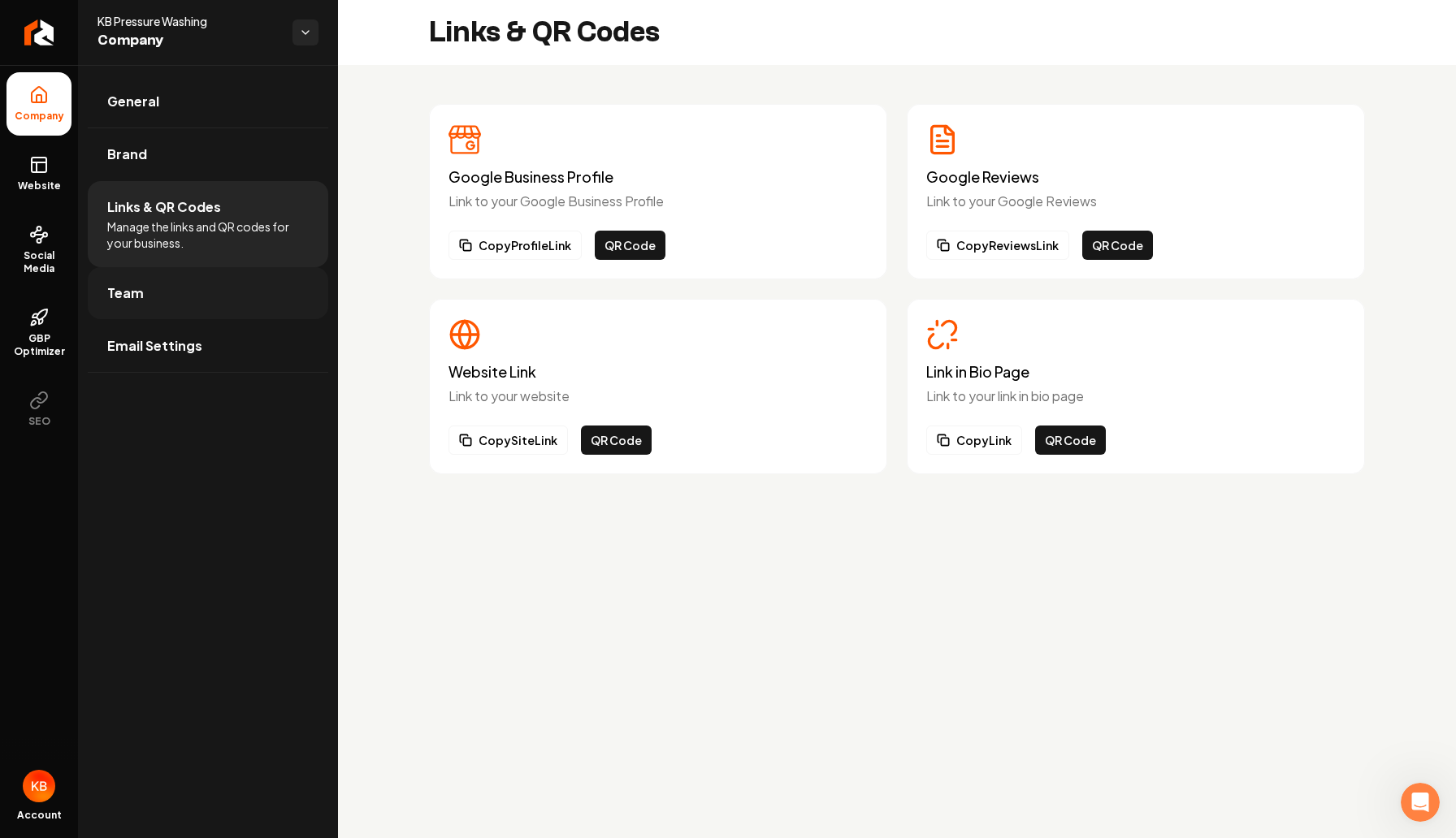 click on "Team" at bounding box center (208, 293) 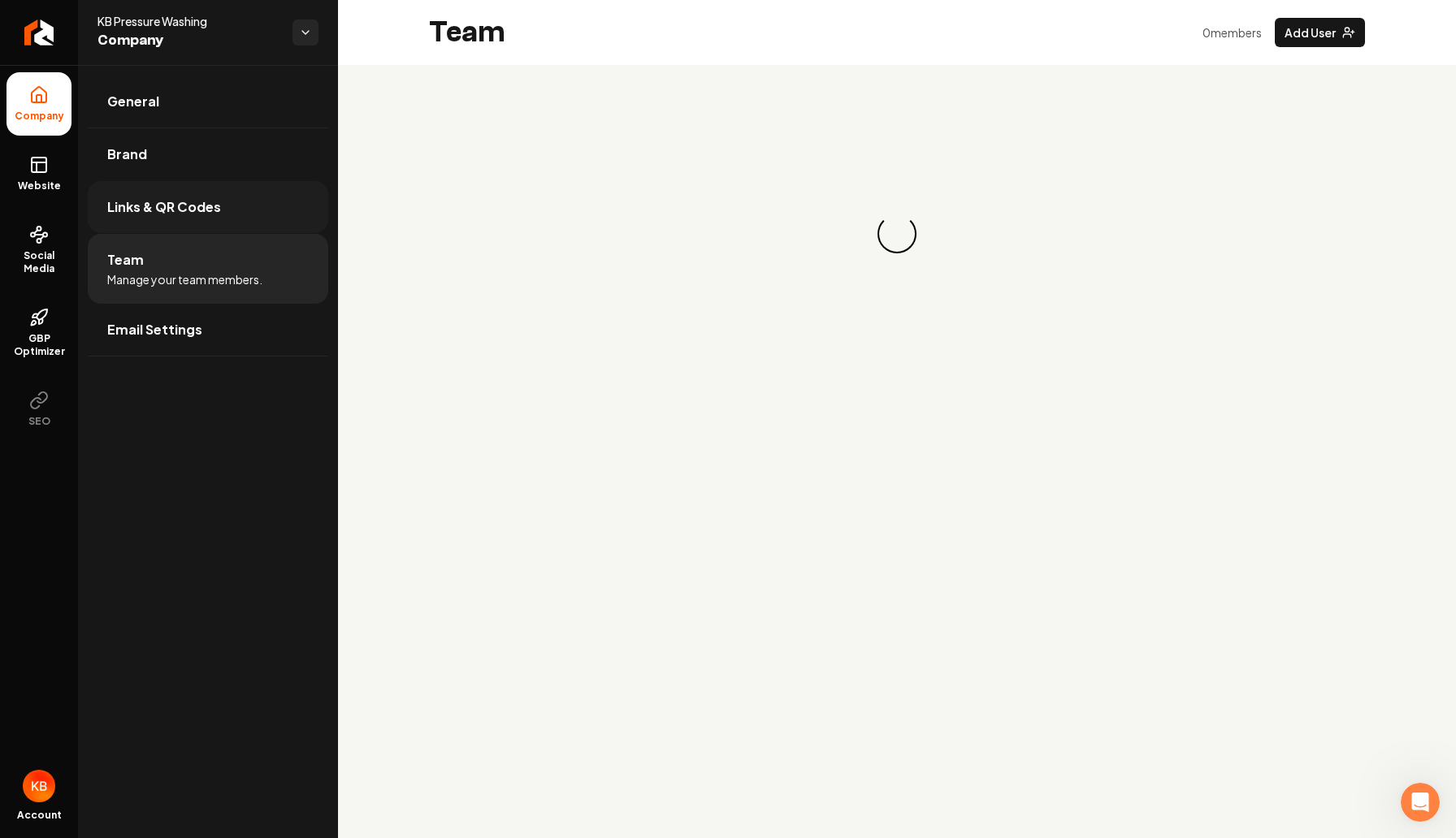 click on "Links & QR Codes" at bounding box center (208, 207) 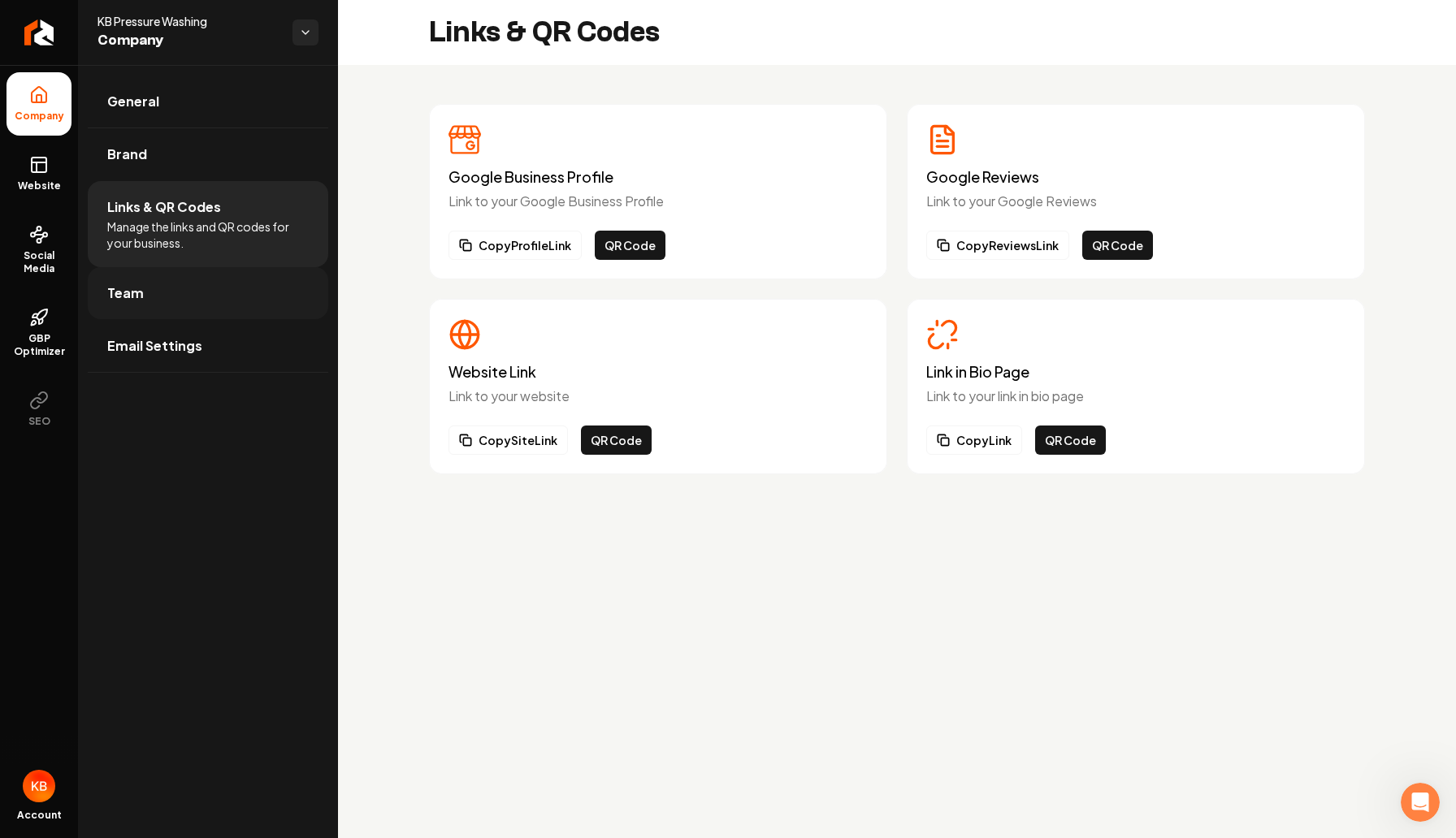 click on "Team" at bounding box center (208, 293) 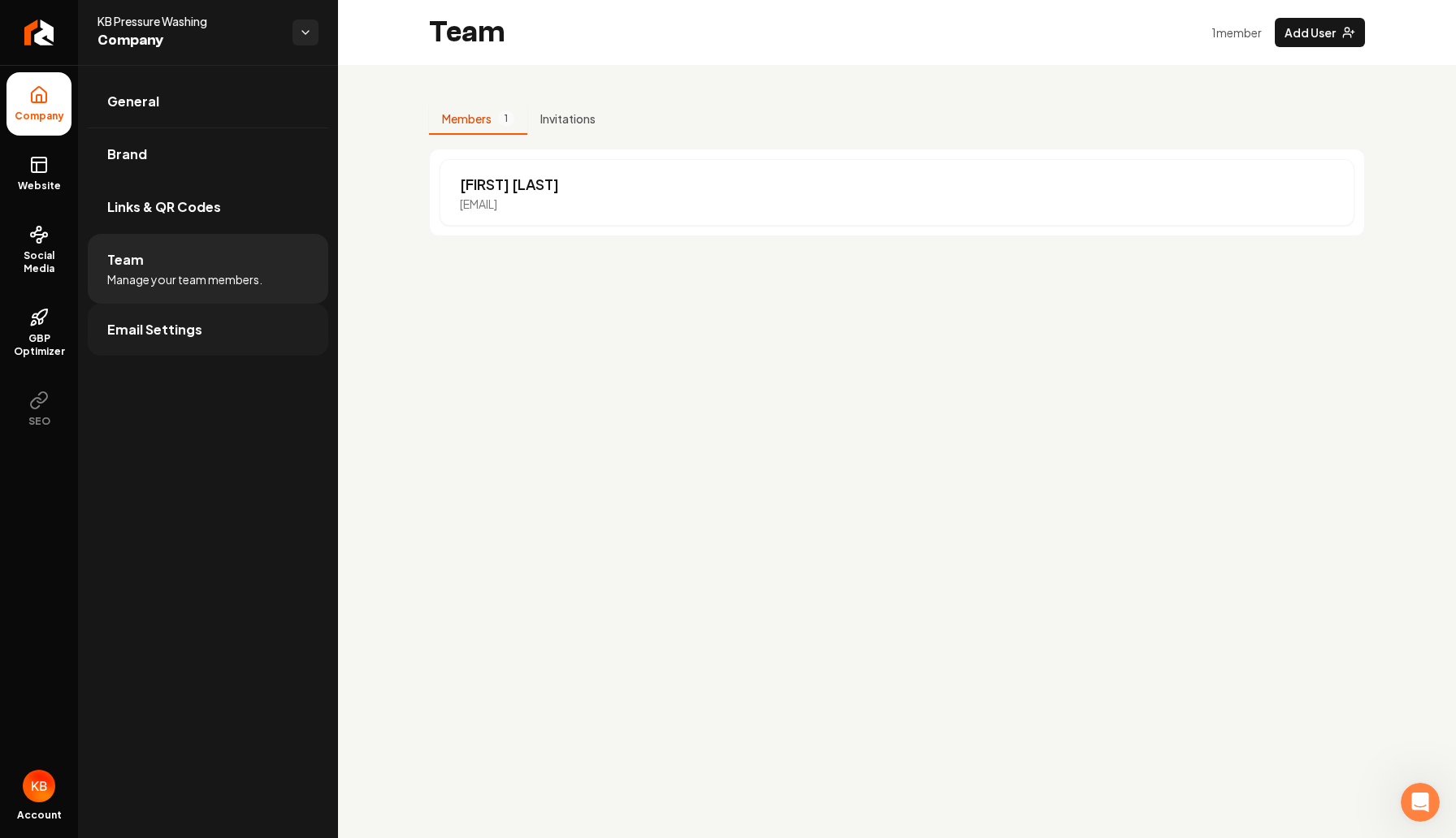 click on "Email Settings" at bounding box center [208, 330] 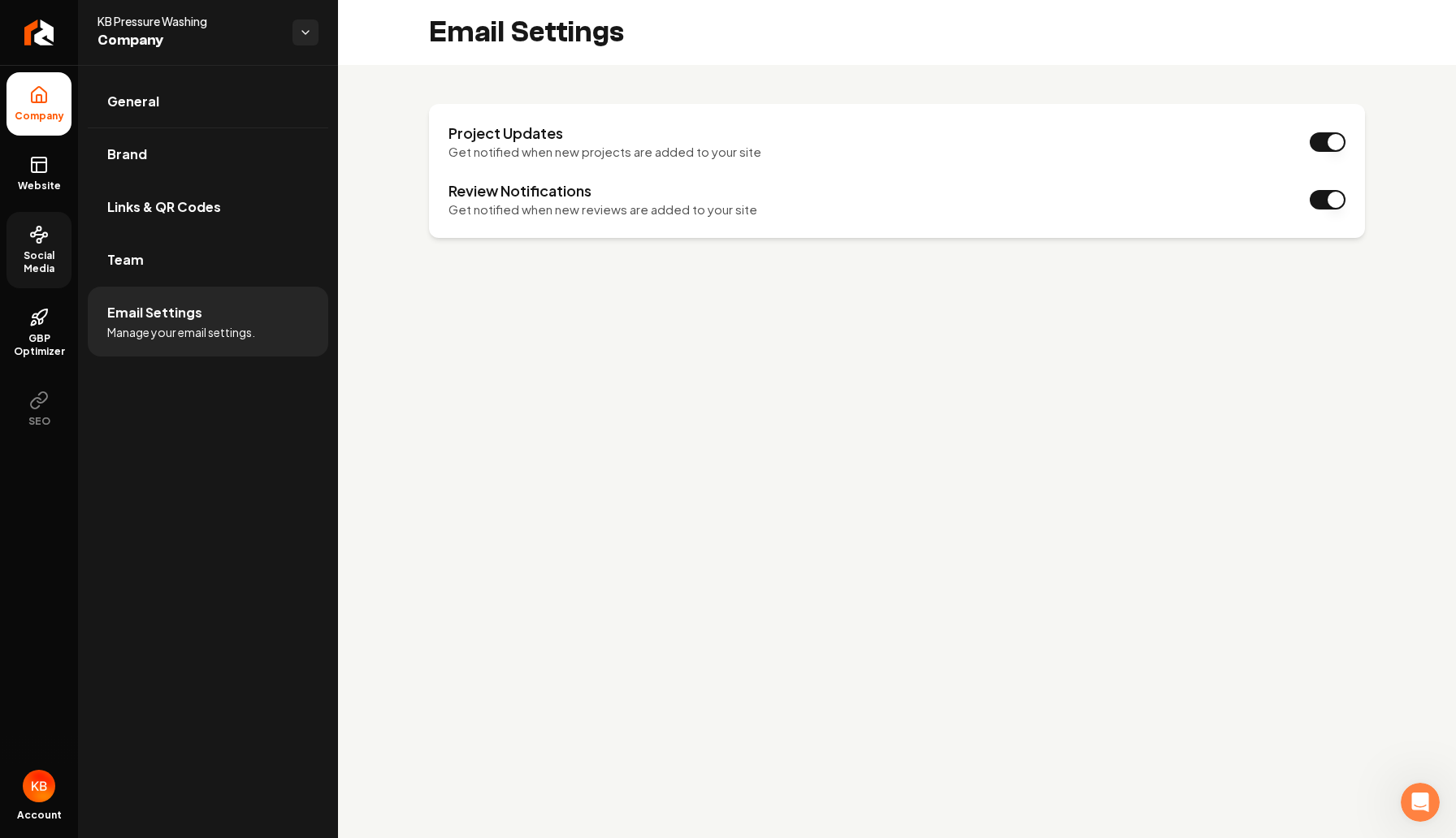 click on "Social Media" at bounding box center (39, 250) 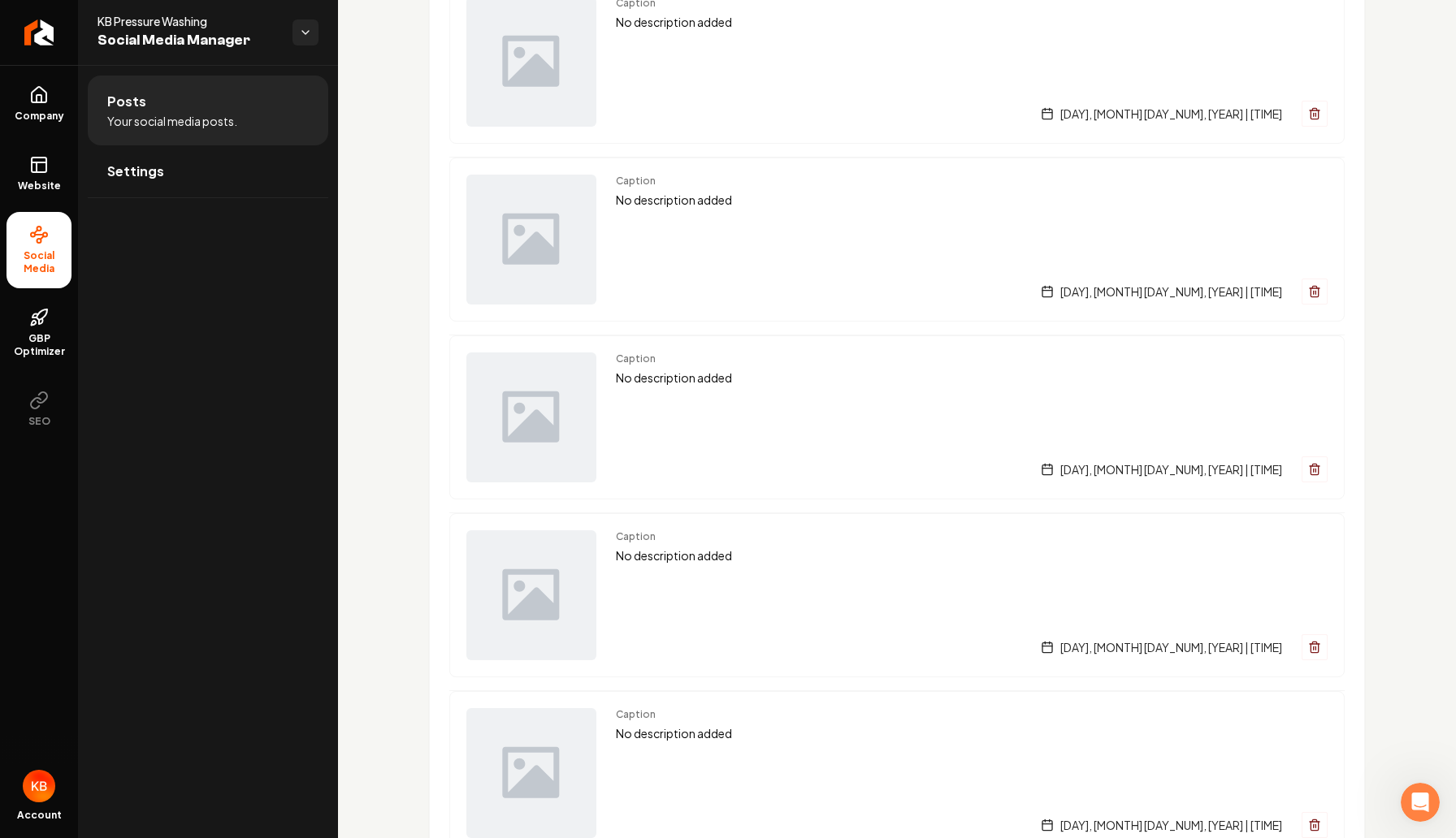 scroll, scrollTop: 0, scrollLeft: 0, axis: both 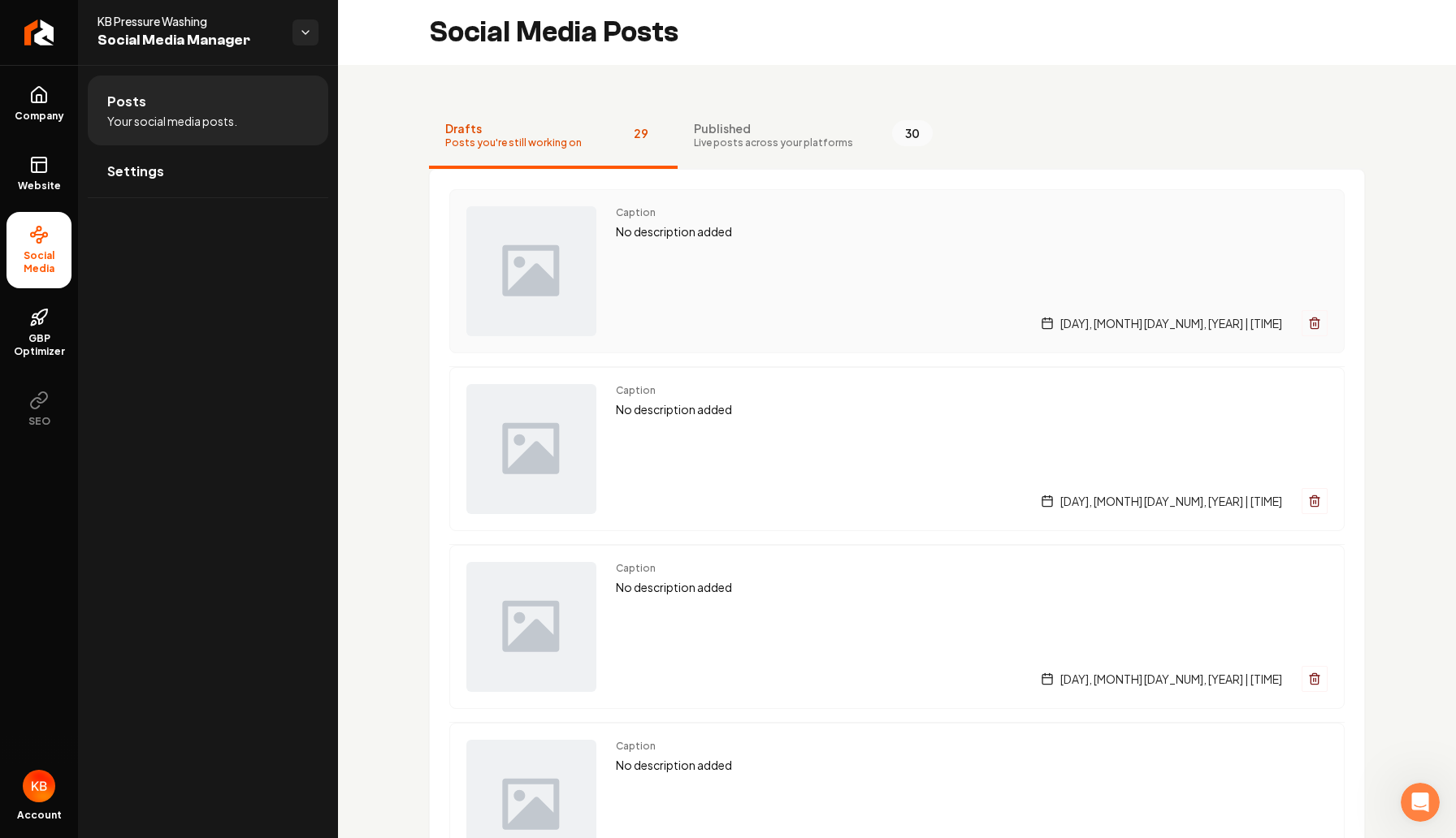 click on "Caption No description added [DAY], [MONTH] [DAY_NUM], [YEAR] | [TIME]" at bounding box center (972, 271) 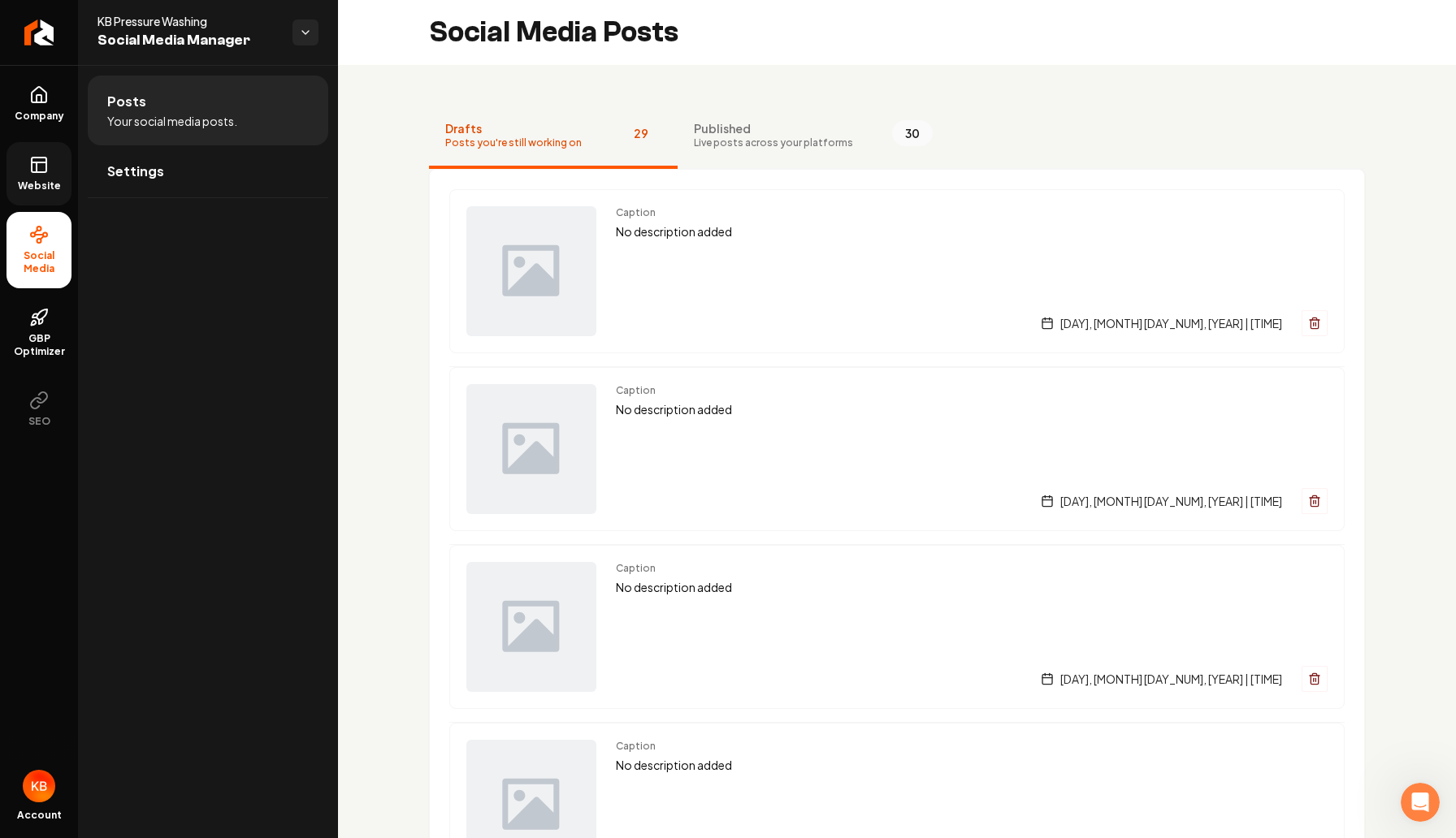click on "Website" at bounding box center (39, 186) 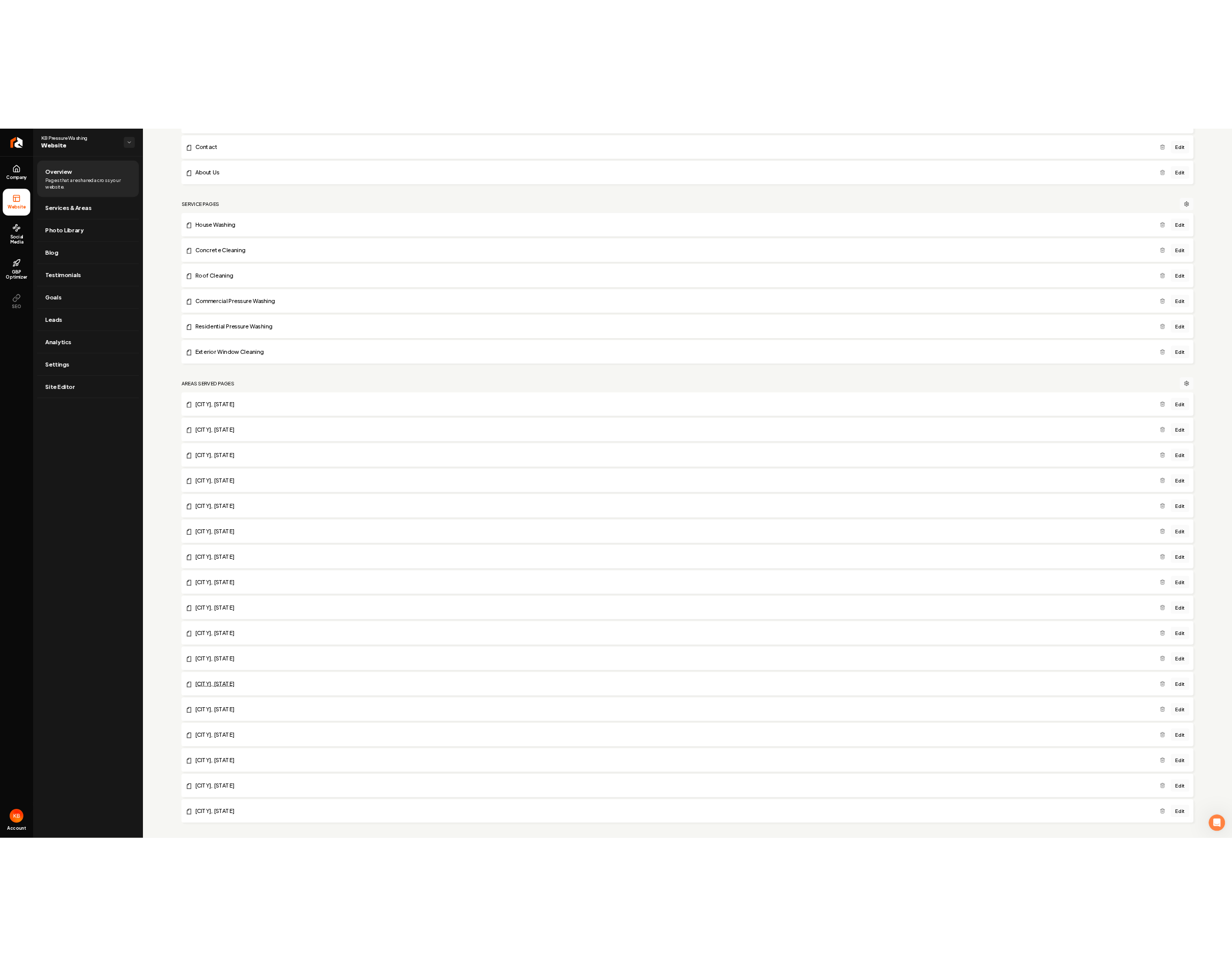 scroll, scrollTop: 0, scrollLeft: 0, axis: both 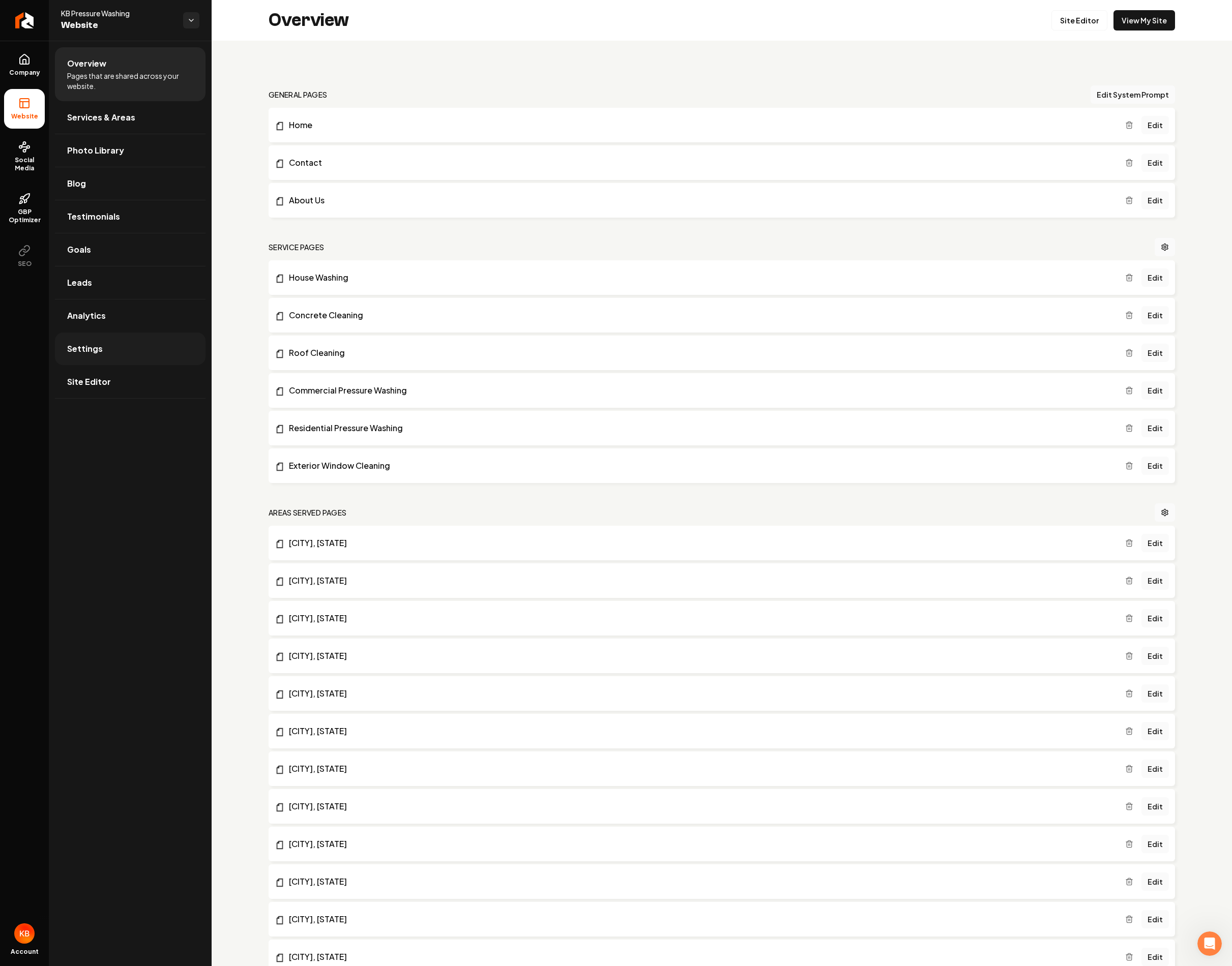 click on "Settings" at bounding box center [85, 349] 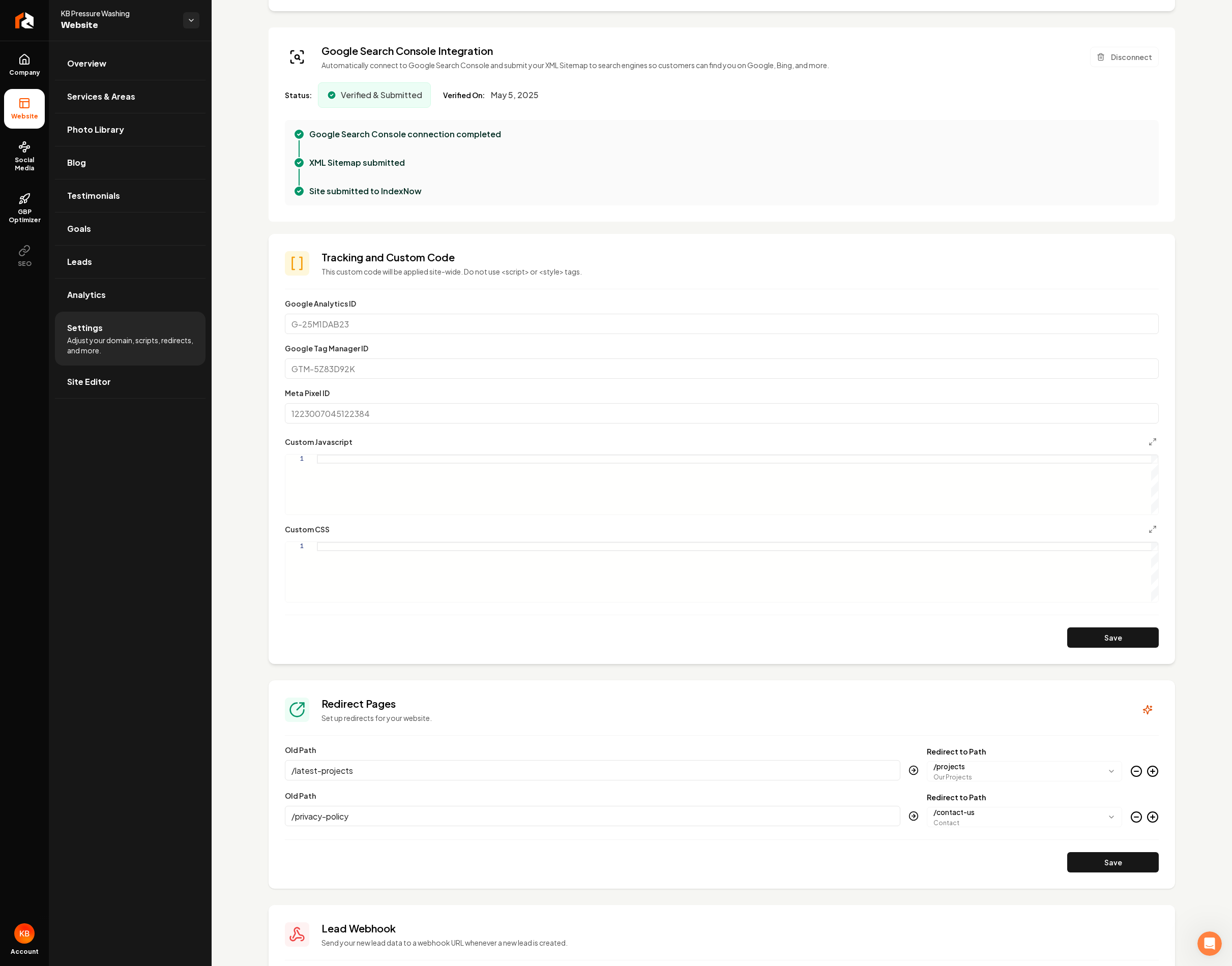 scroll, scrollTop: 0, scrollLeft: 0, axis: both 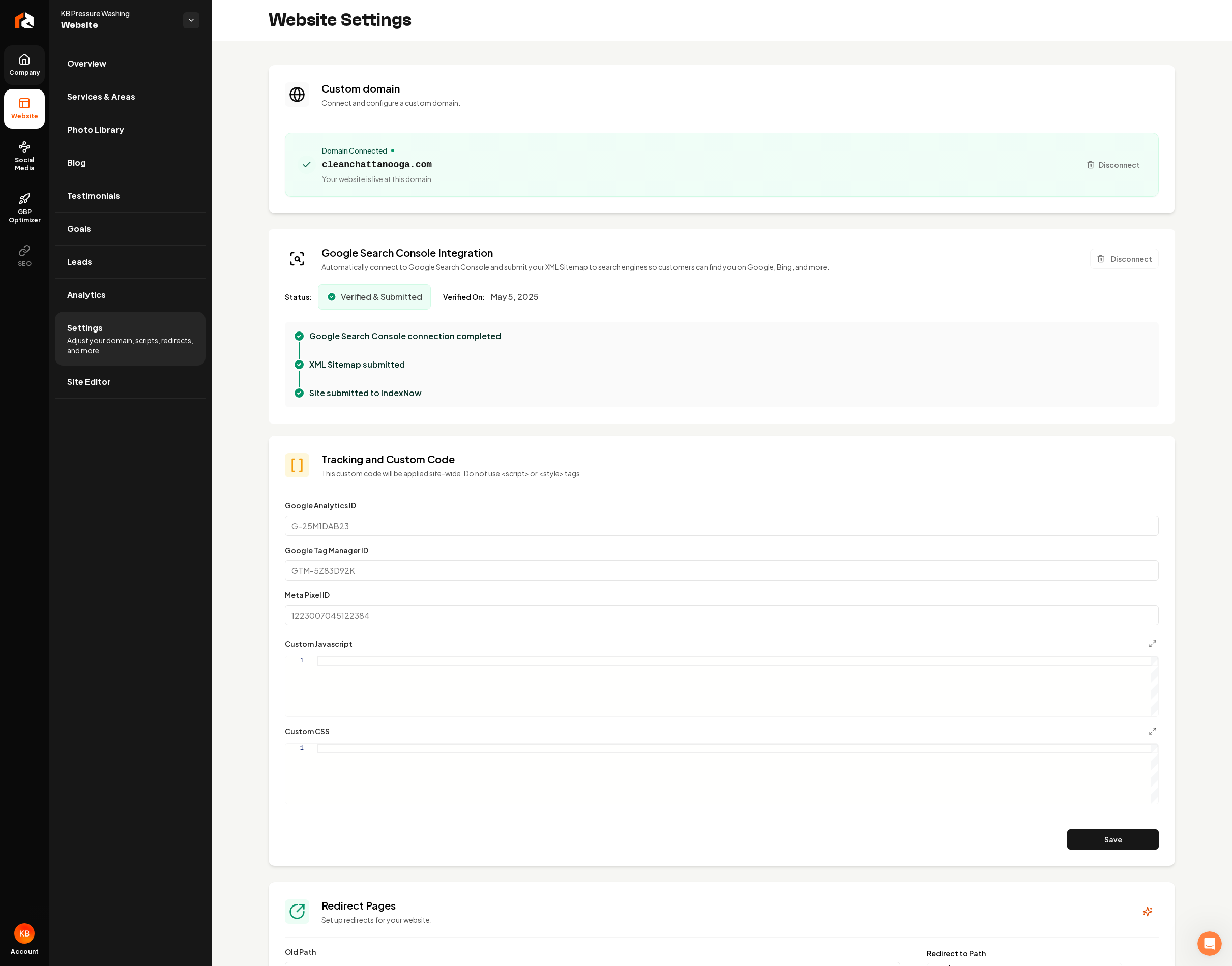 click 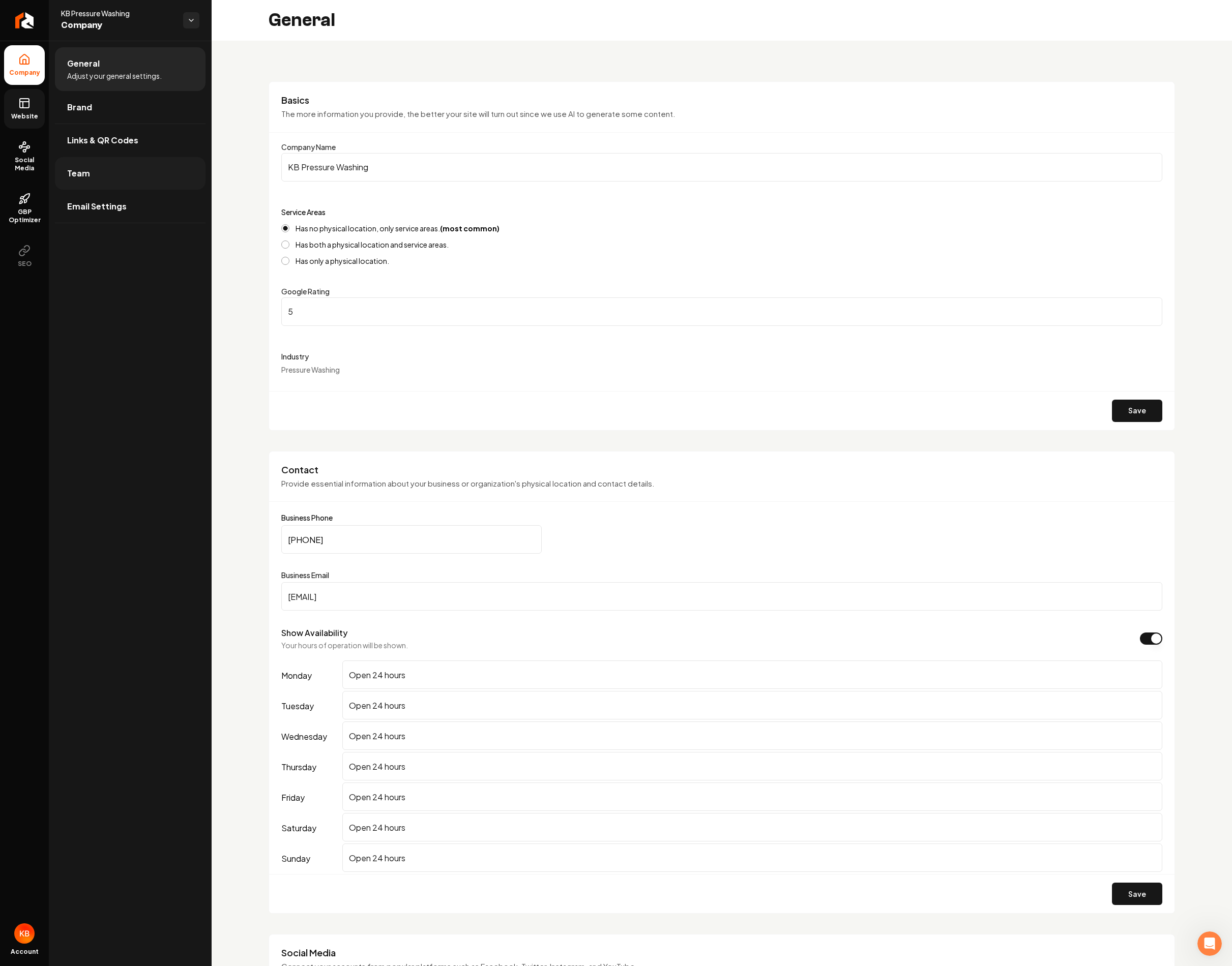 click on "Team" at bounding box center (130, 173) 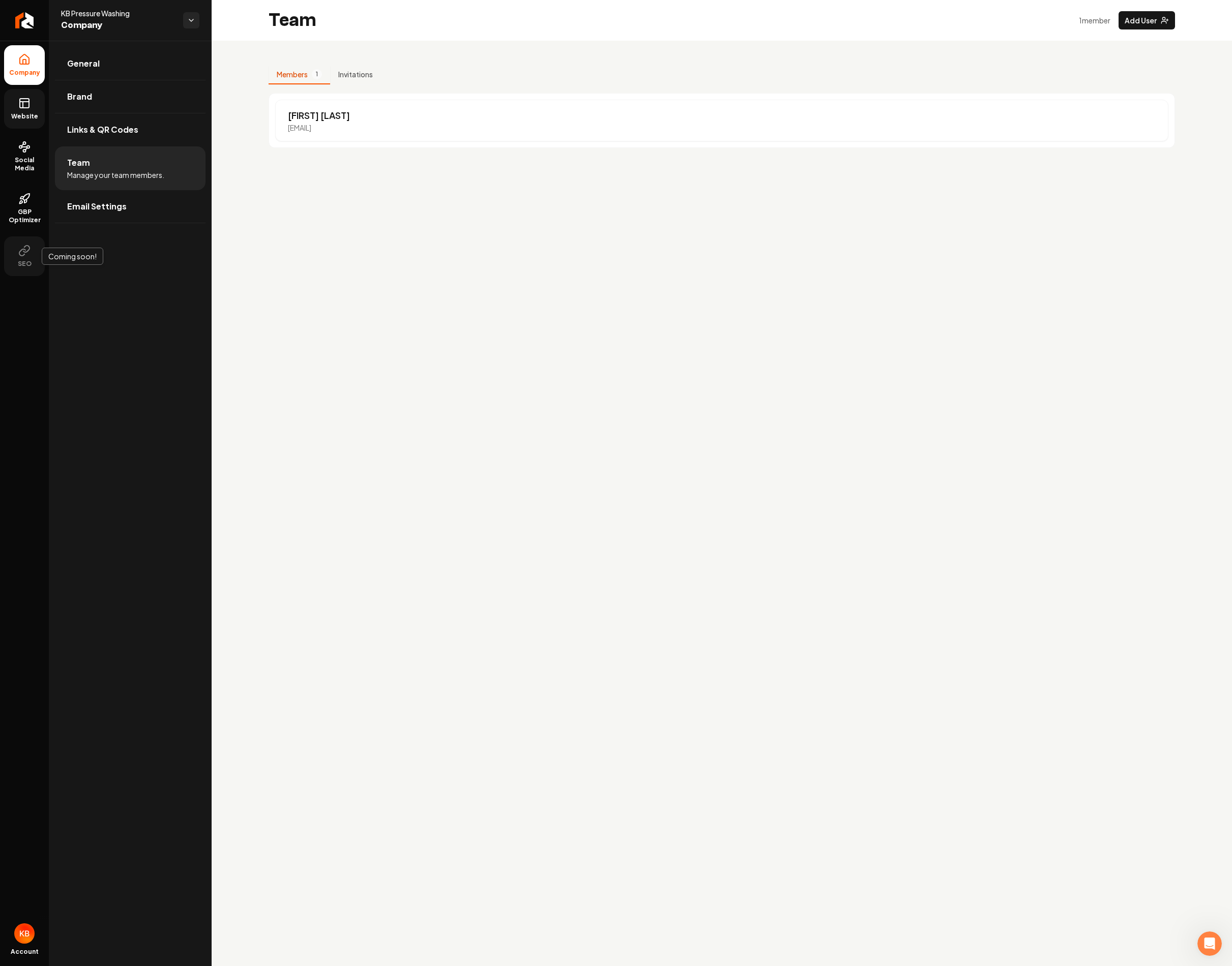 click on "SEO" at bounding box center [24, 264] 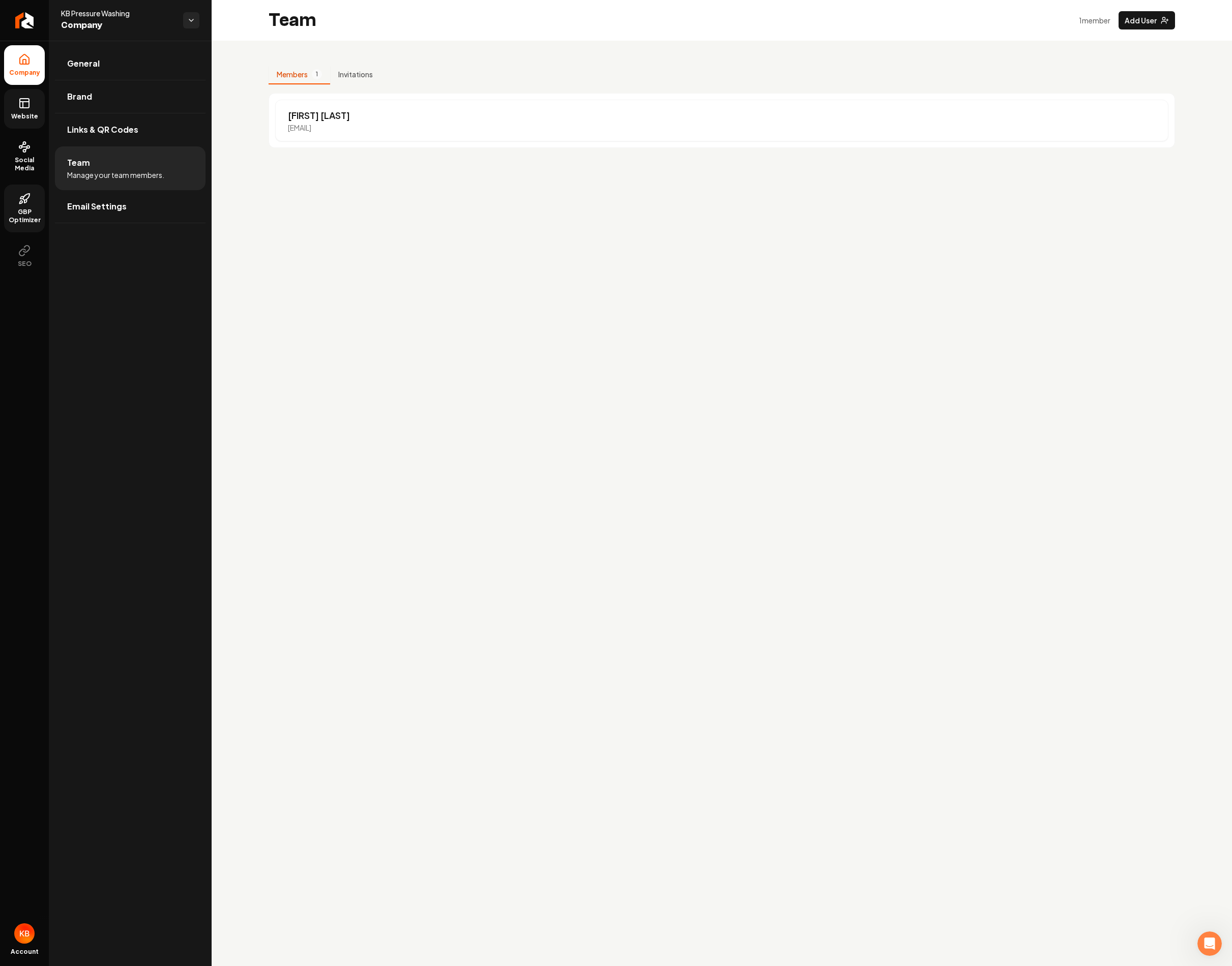 click on "GBP Optimizer" at bounding box center [24, 216] 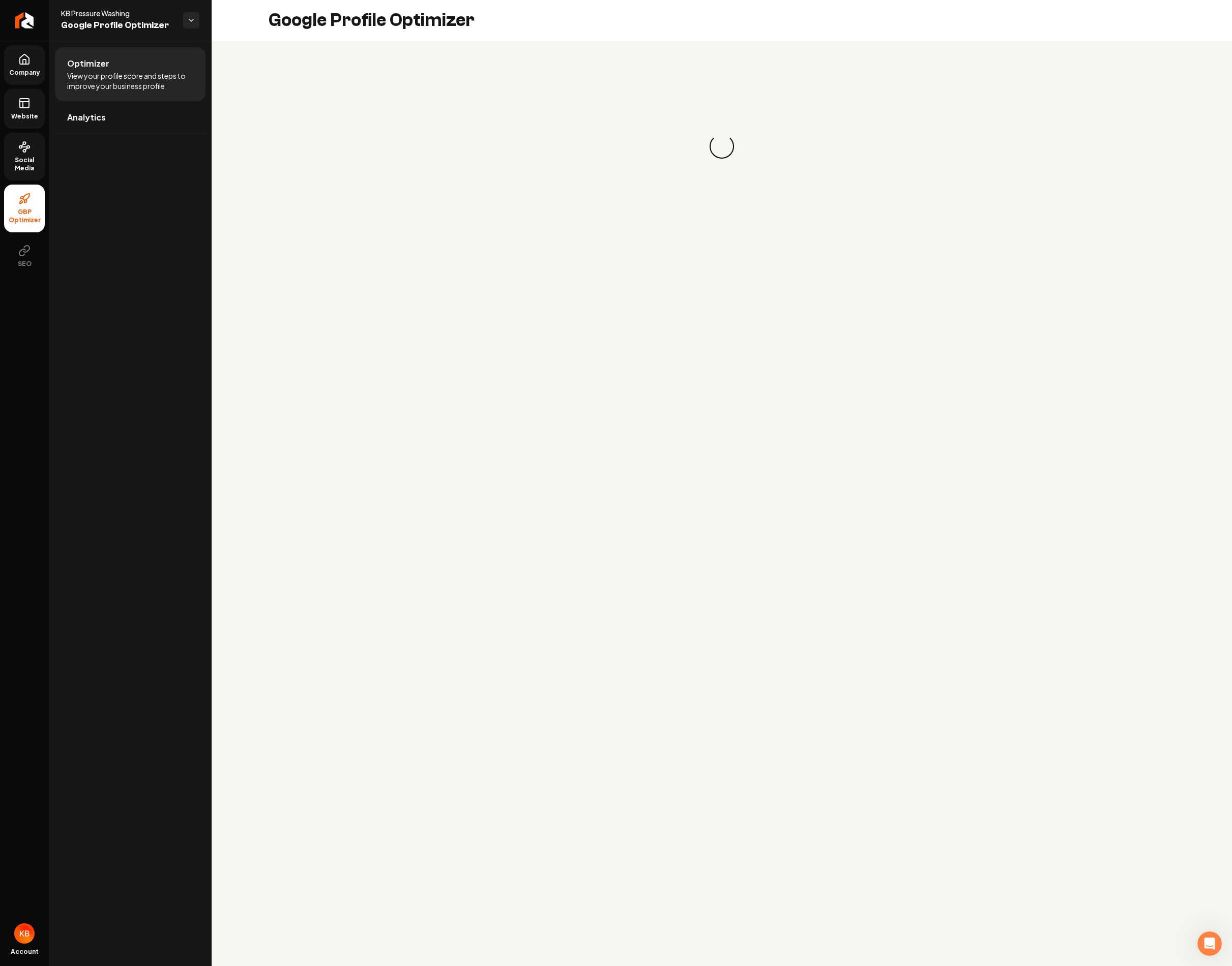 click on "Social Media" at bounding box center (24, 164) 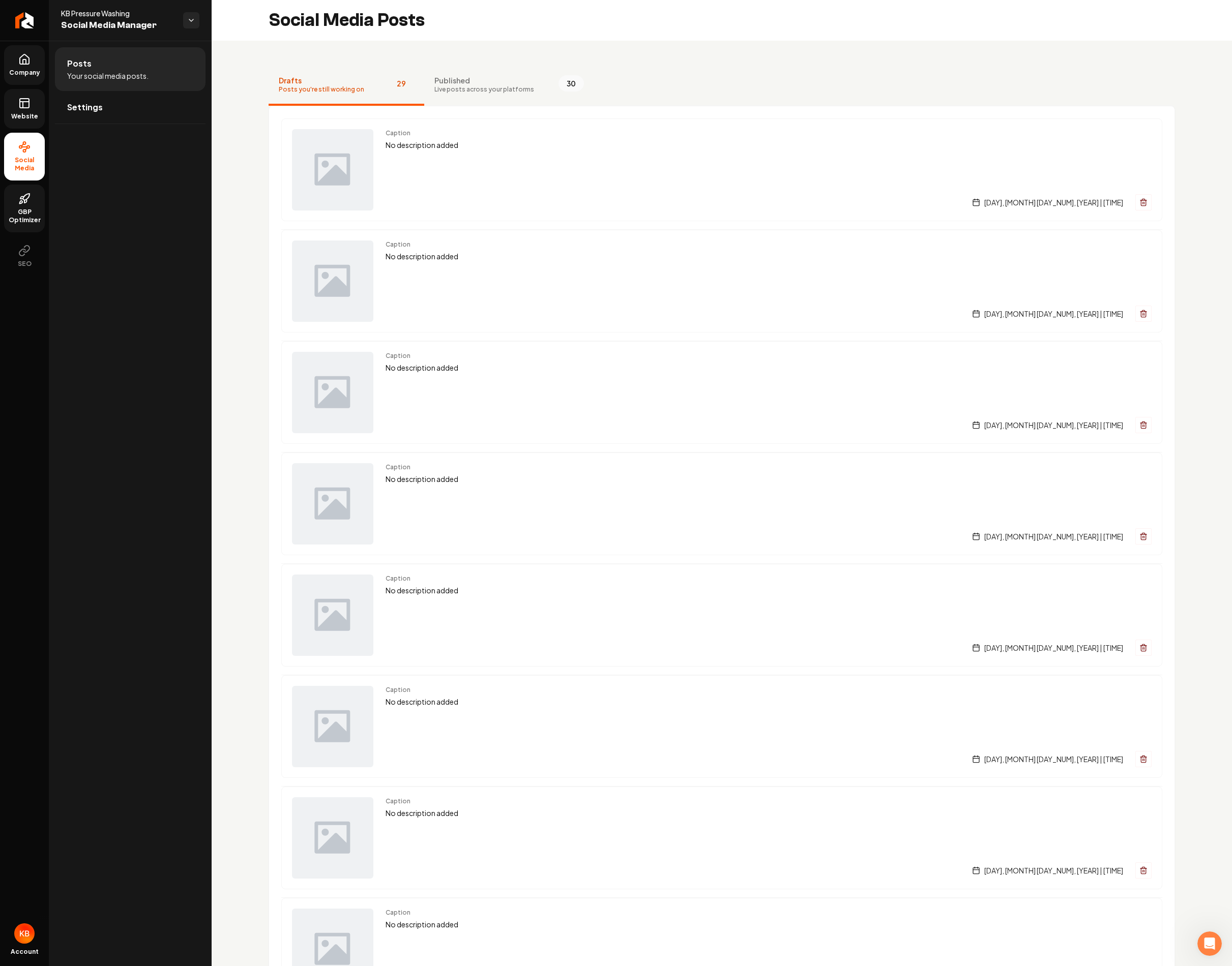 click on "Website" at bounding box center [24, 116] 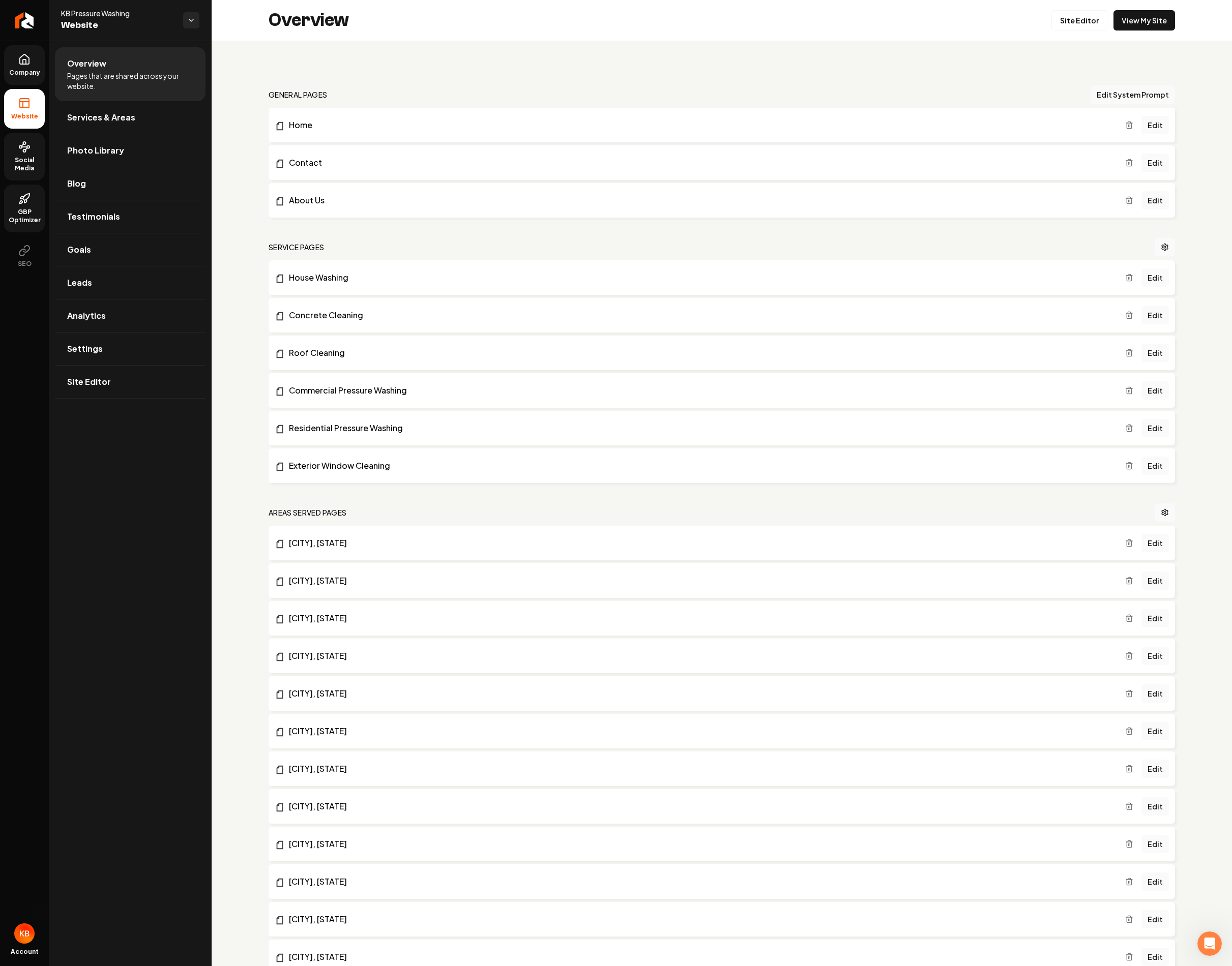 click on "Company" at bounding box center [24, 65] 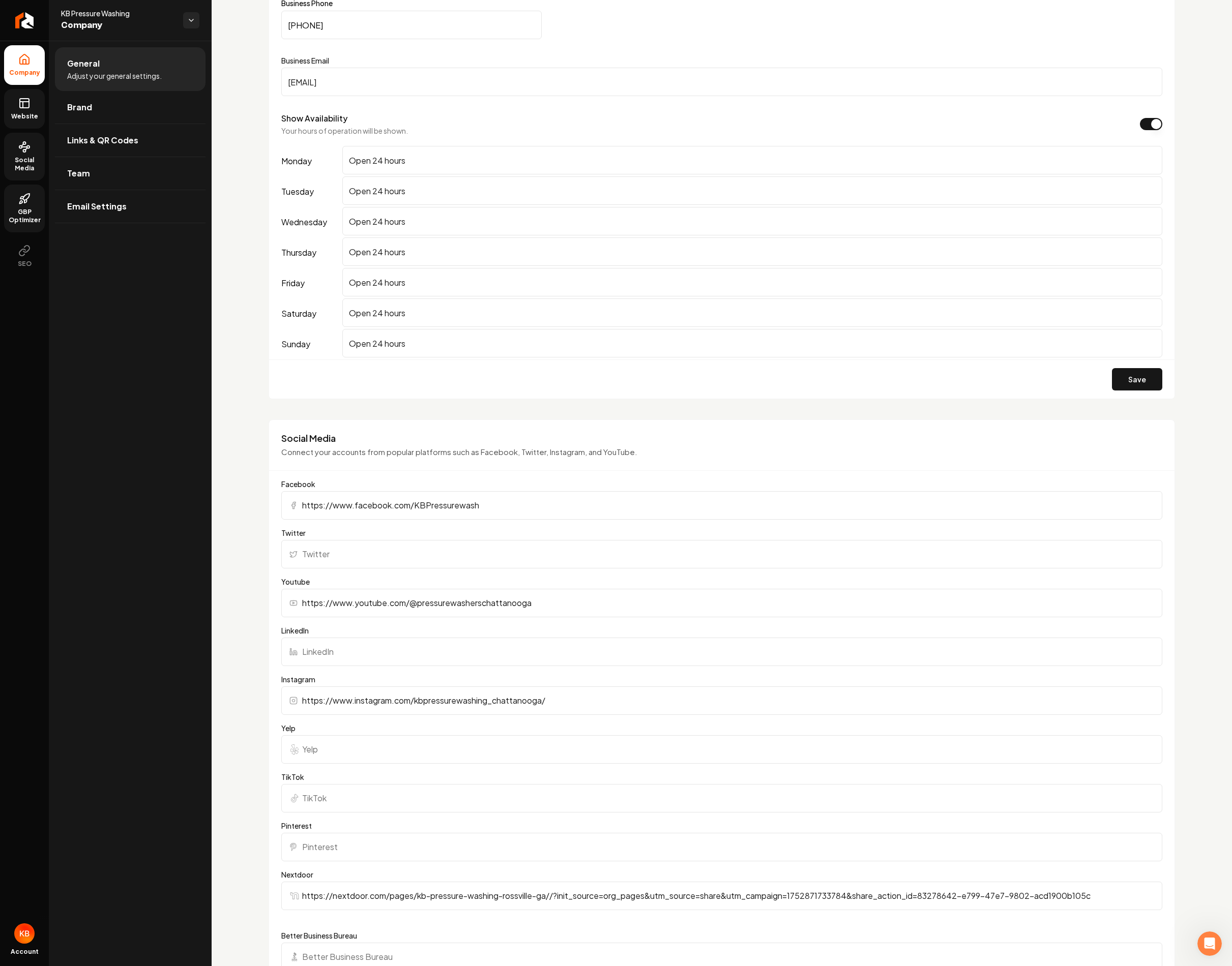scroll, scrollTop: 0, scrollLeft: 0, axis: both 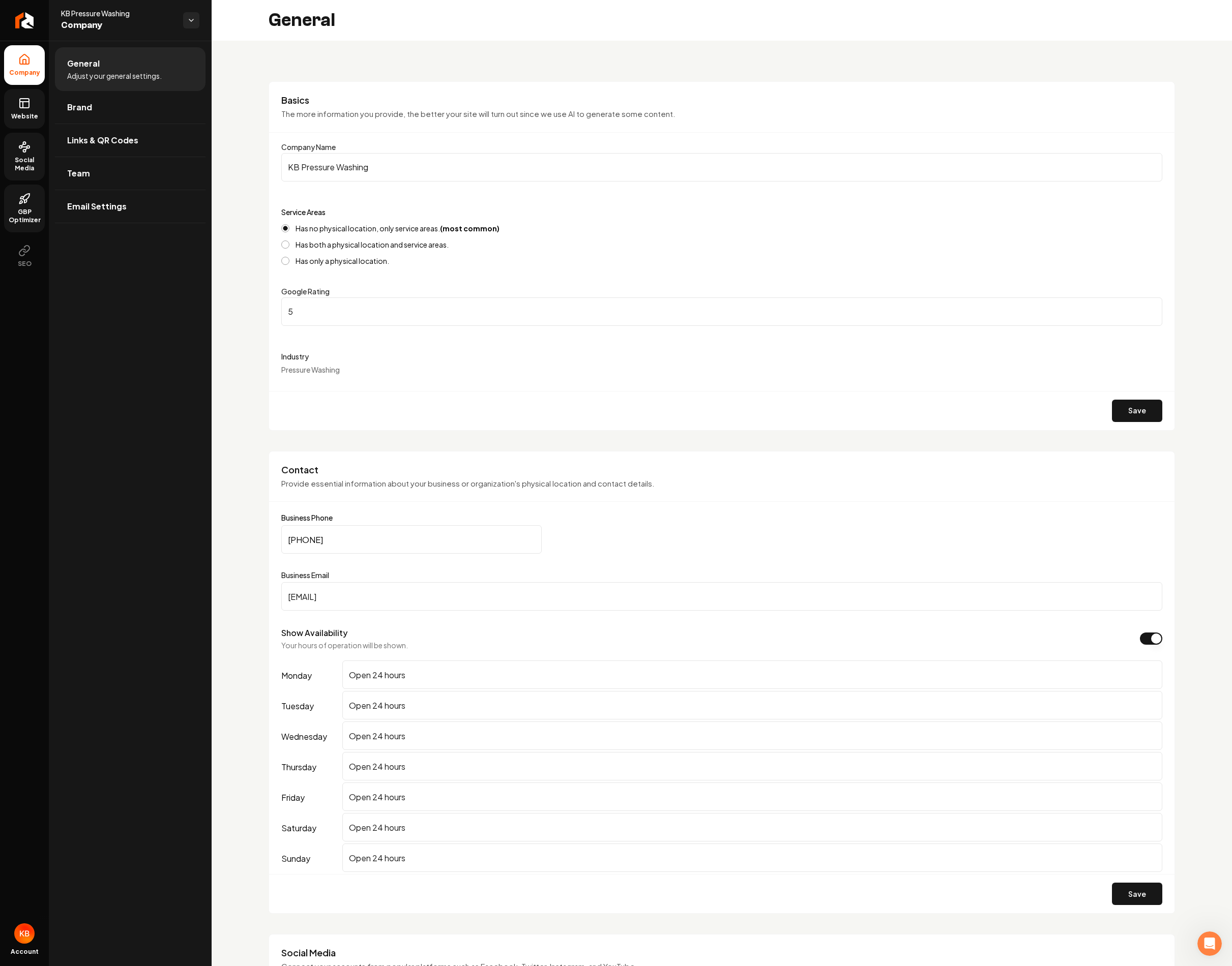 click on "Company" at bounding box center [118, 25] 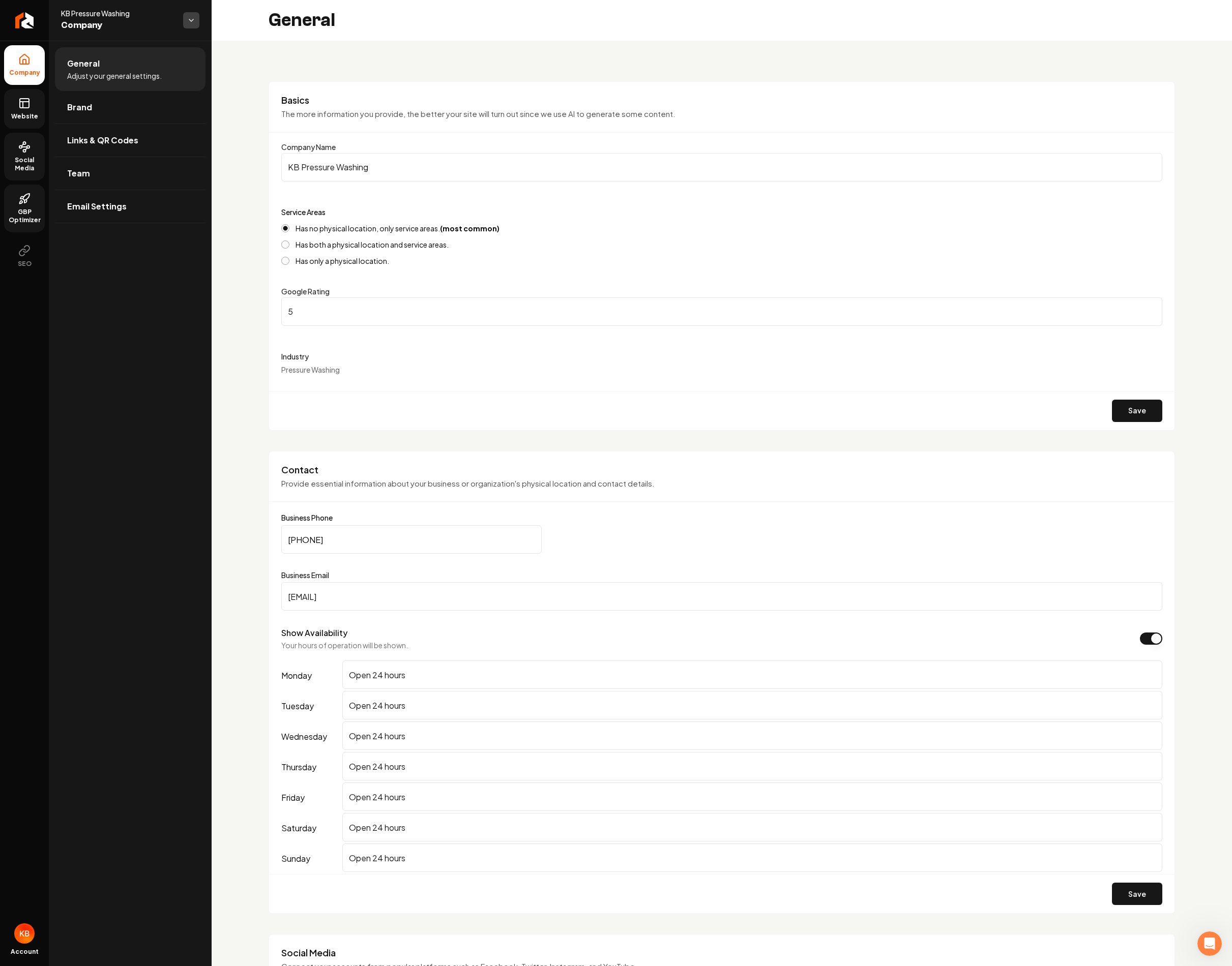 click on "Company Website Social Media GBP Optimizer SEO Account KB Pressure Washing Company General Adjust your general settings. Brand Links QR Codes Team Email Settings KB Pressure Washing Company General Basics The more information you provide, the better your site will turn out since we use AI to generate some content. Company Name KB Pressure Washing Service Areas Has no physical location, only service areas. (most common) Has both a physical location and service areas. Has only a physical location. Google Rating 5 Industry Pressure Washing Save Contact Provide essential information about your business or organization's physical location and contact details. Business Phone [PHONE] Business Email [EMAIL] Show Availability Your hours of operation will be shown. monday Open 24 hours tuesday Open 24 hours wednesday Open 24 hours thursday Open 24 hours friday Open 24 hours saturday Open 24 hours sunday Open 24 hours Save Social Media Facebook https://www.facebook.com/KBPressurewash Yelp" at bounding box center (616, 483) 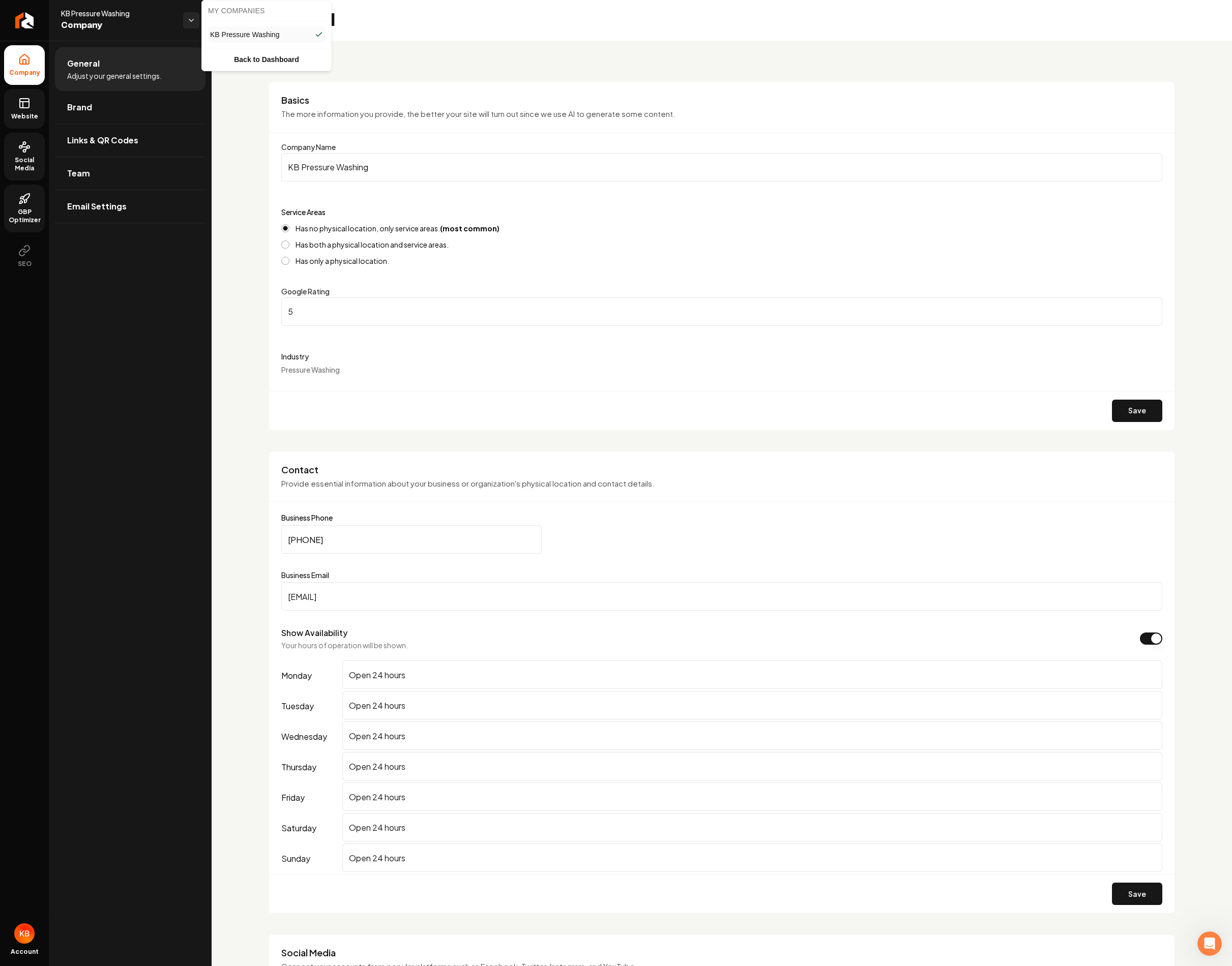 click on "Company Website Social Media GBP Optimizer SEO Account KB Pressure Washing Company General Adjust your general settings. Brand Links QR Codes Team Email Settings KB Pressure Washing Company General Basics The more information you provide, the better your site will turn out since we use AI to generate some content. Company Name KB Pressure Washing Service Areas Has no physical location, only service areas. (most common) Has both a physical location and service areas. Has only a physical location. Google Rating 5 Industry Pressure Washing Save Contact Provide essential information about your business or organization's physical location and contact details. Business Phone [PHONE] Business Email [EMAIL] Show Availability Your hours of operation will be shown. monday Open 24 hours tuesday Open 24 hours wednesday Open 24 hours thursday Open 24 hours friday Open 24 hours saturday Open 24 hours sunday Open 24 hours Save Social Media Facebook https://www.facebook.com/KBPressurewash Yelp" at bounding box center (616, 483) 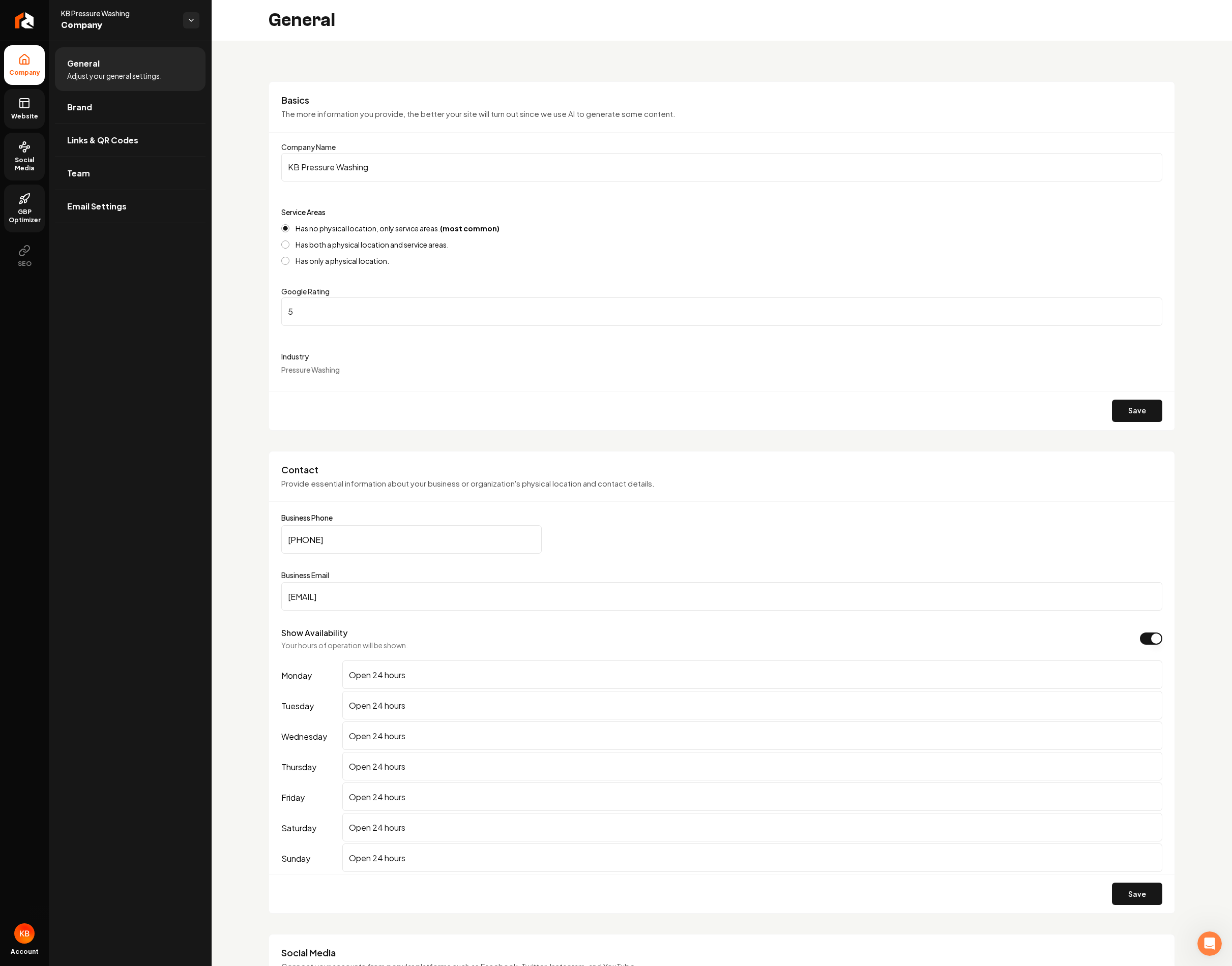 click on "Website" at bounding box center (24, 109) 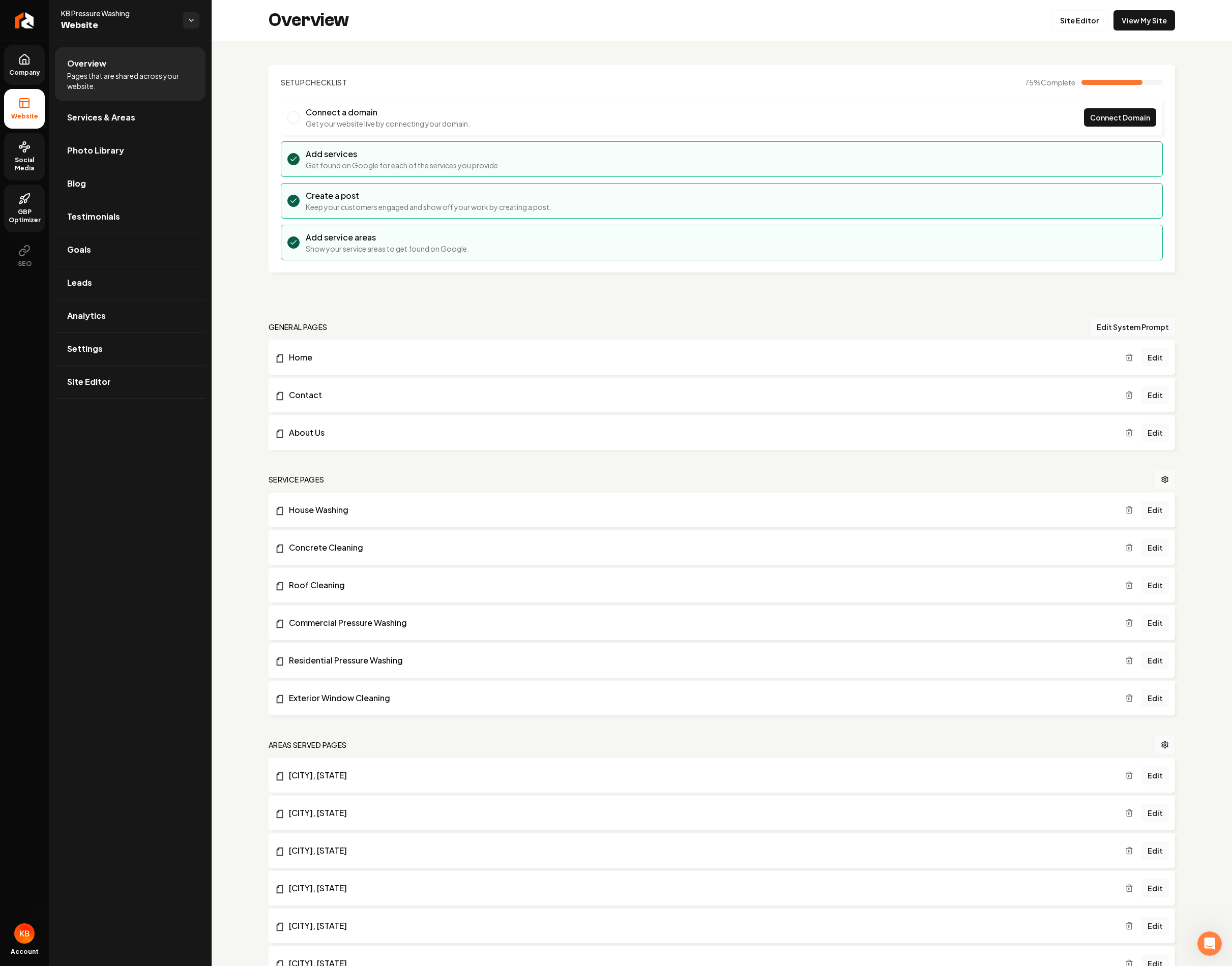 scroll, scrollTop: 48, scrollLeft: 0, axis: vertical 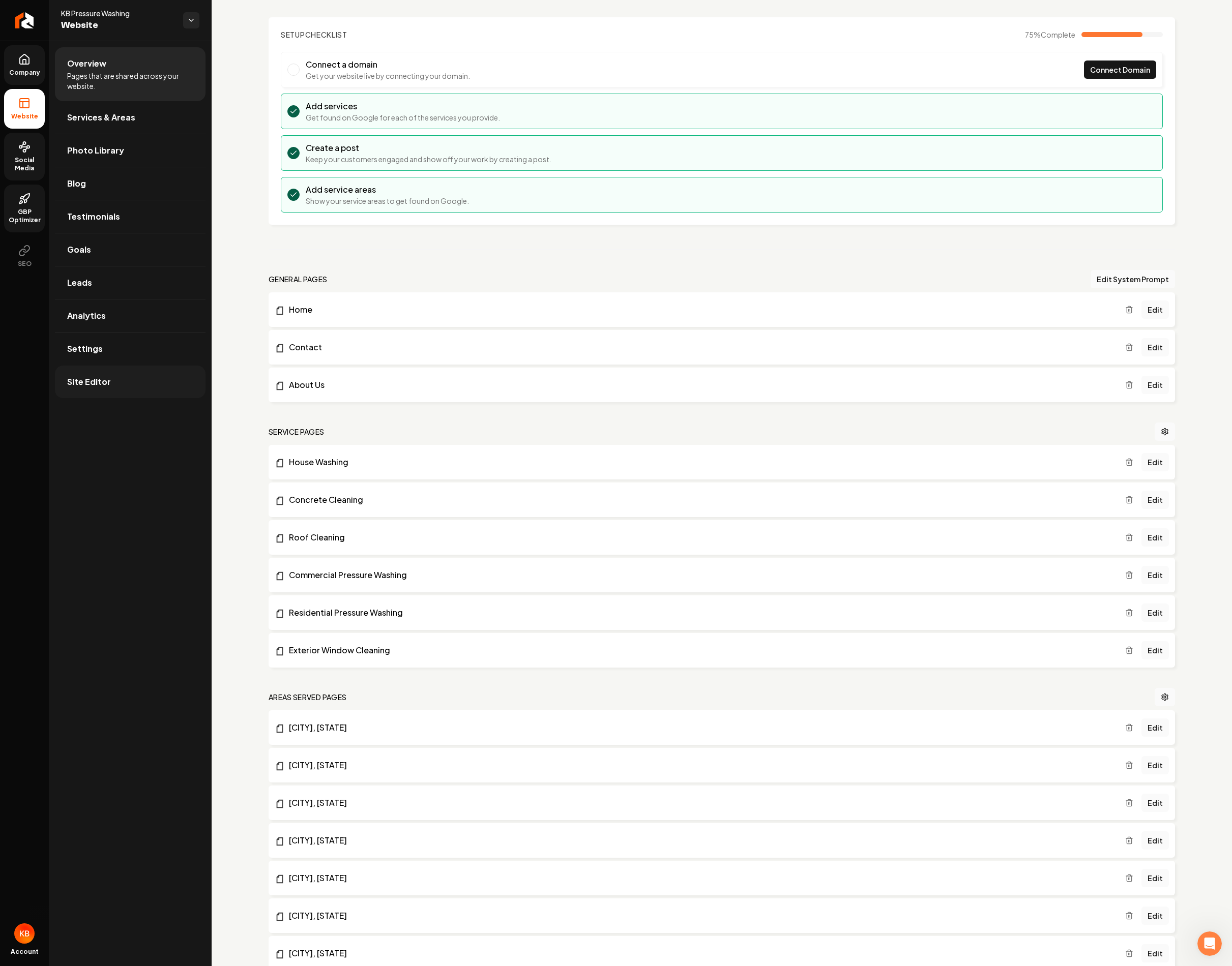 click on "Site Editor" at bounding box center (130, 382) 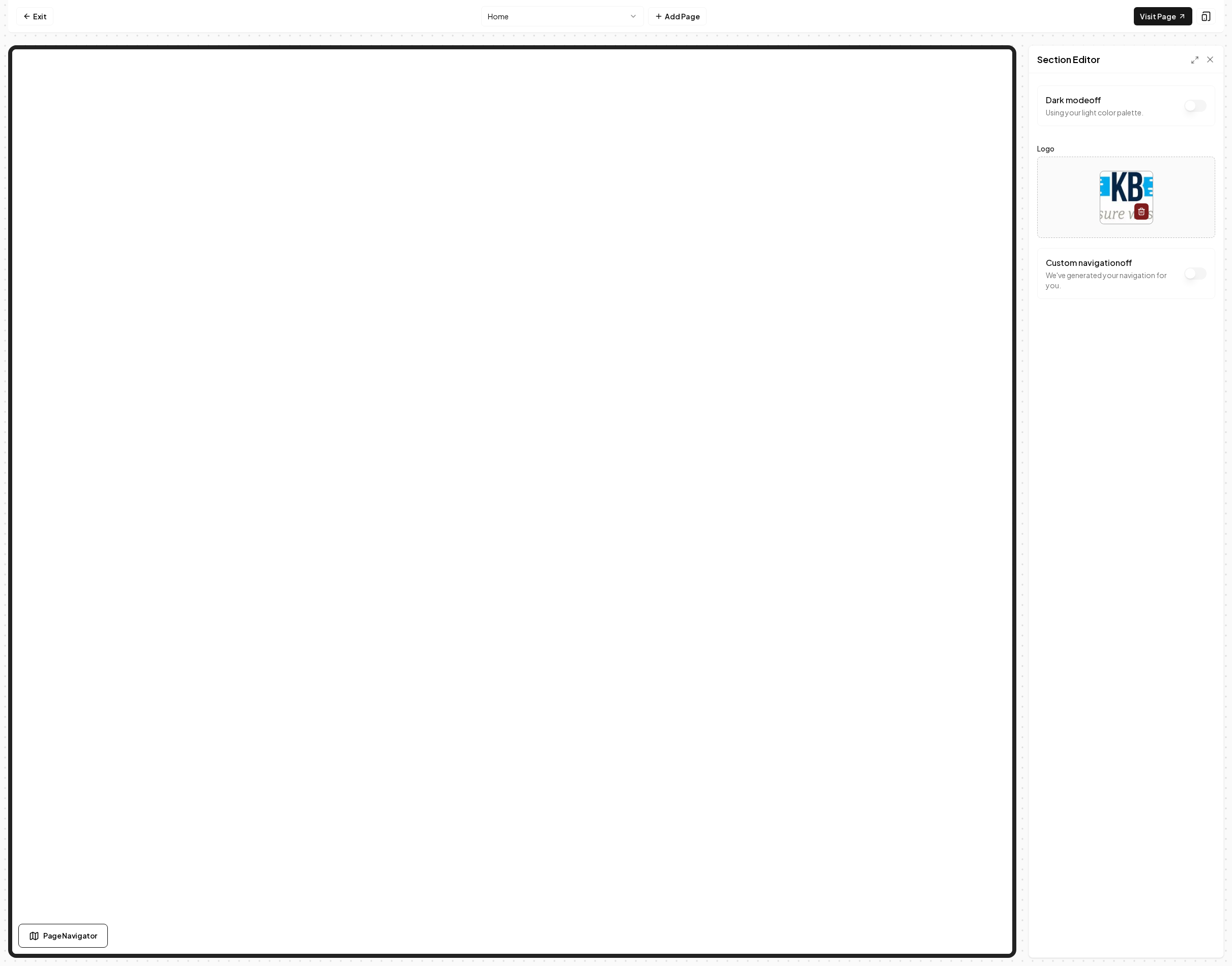 click on "Computer Required This feature is only available on a computer. Please switch to a computer to edit your site. Go back Exit Home Add Page Visit Page Page Navigator Page Settings Section Editor Dark mode off Using your light color palette. Logo Custom navigation off We've generated your navigation for you. Discard Changes Save /dashboard/sites/[UUID]/pages/[UUID]" at bounding box center [616, 483] 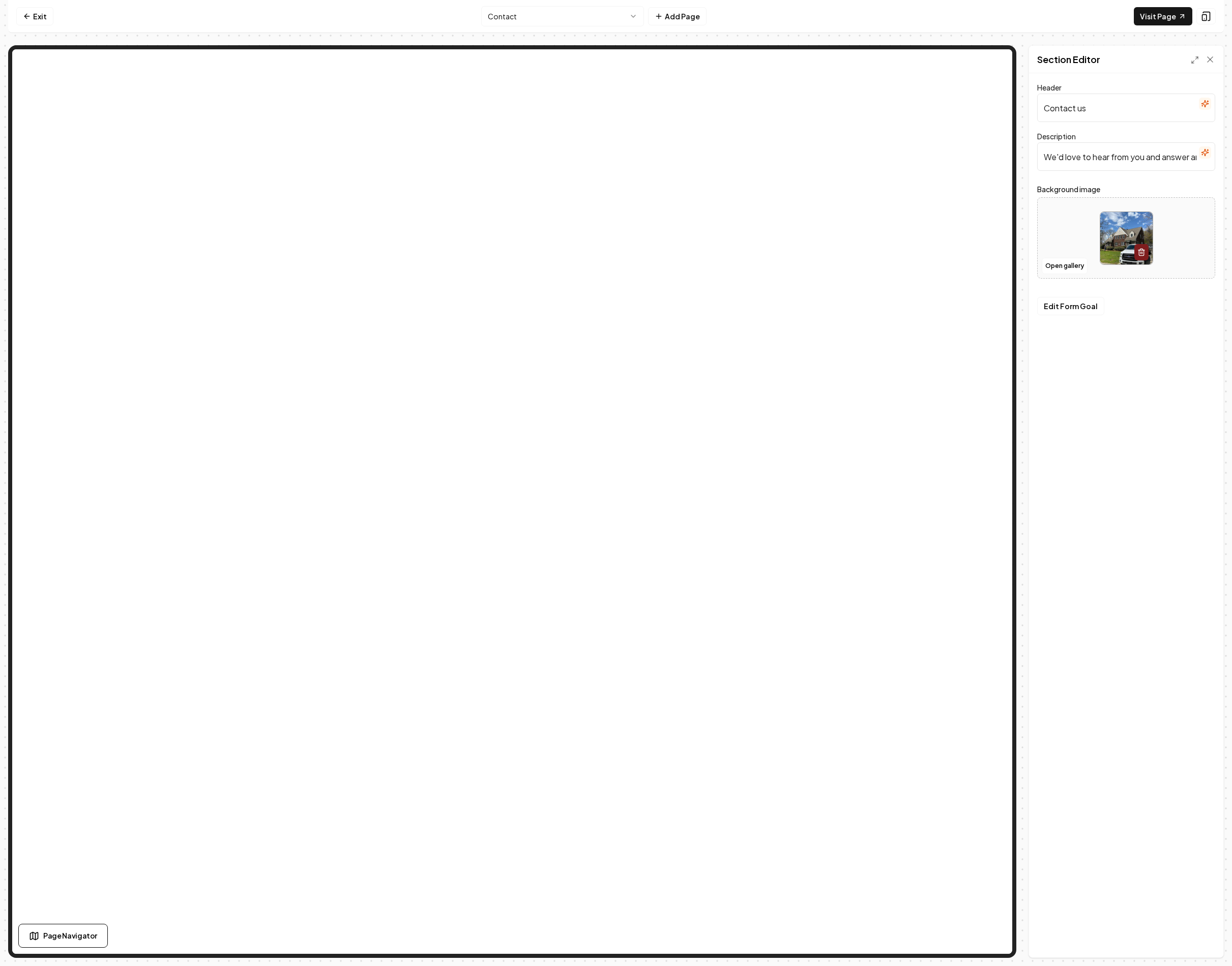 click on "Contact us" at bounding box center [1126, 108] 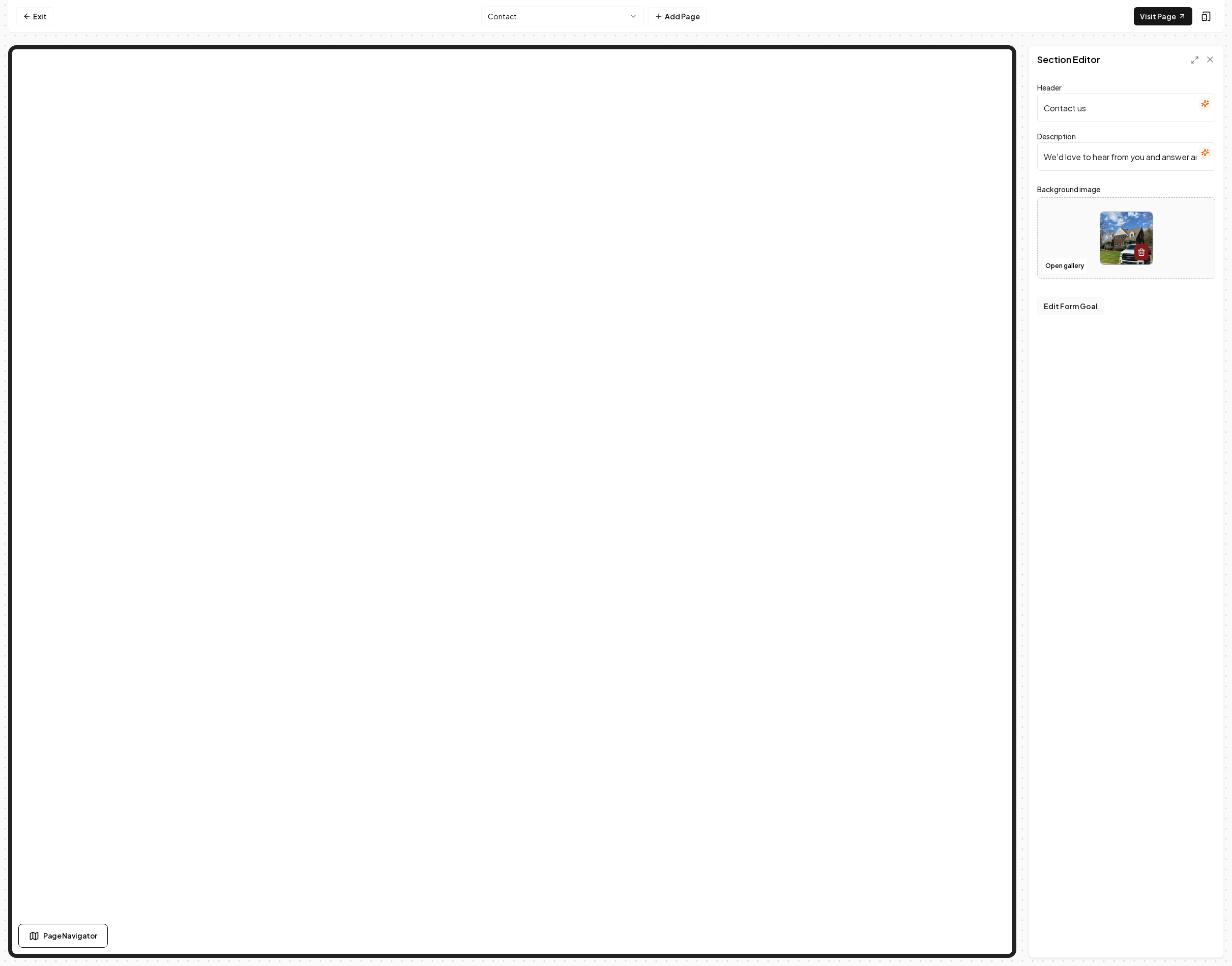 click on "Edit Form Goal" at bounding box center [1071, 306] 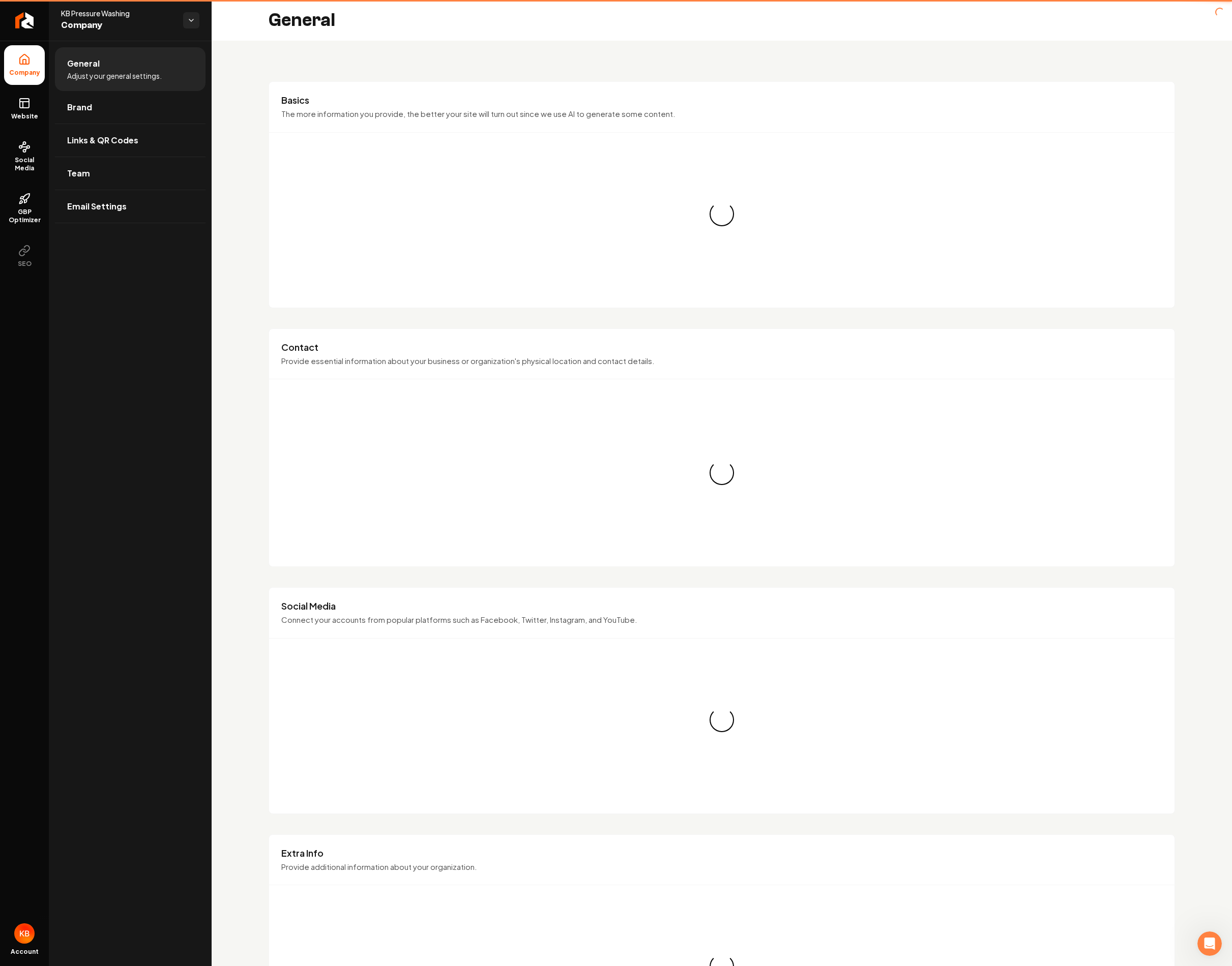 scroll, scrollTop: 0, scrollLeft: 0, axis: both 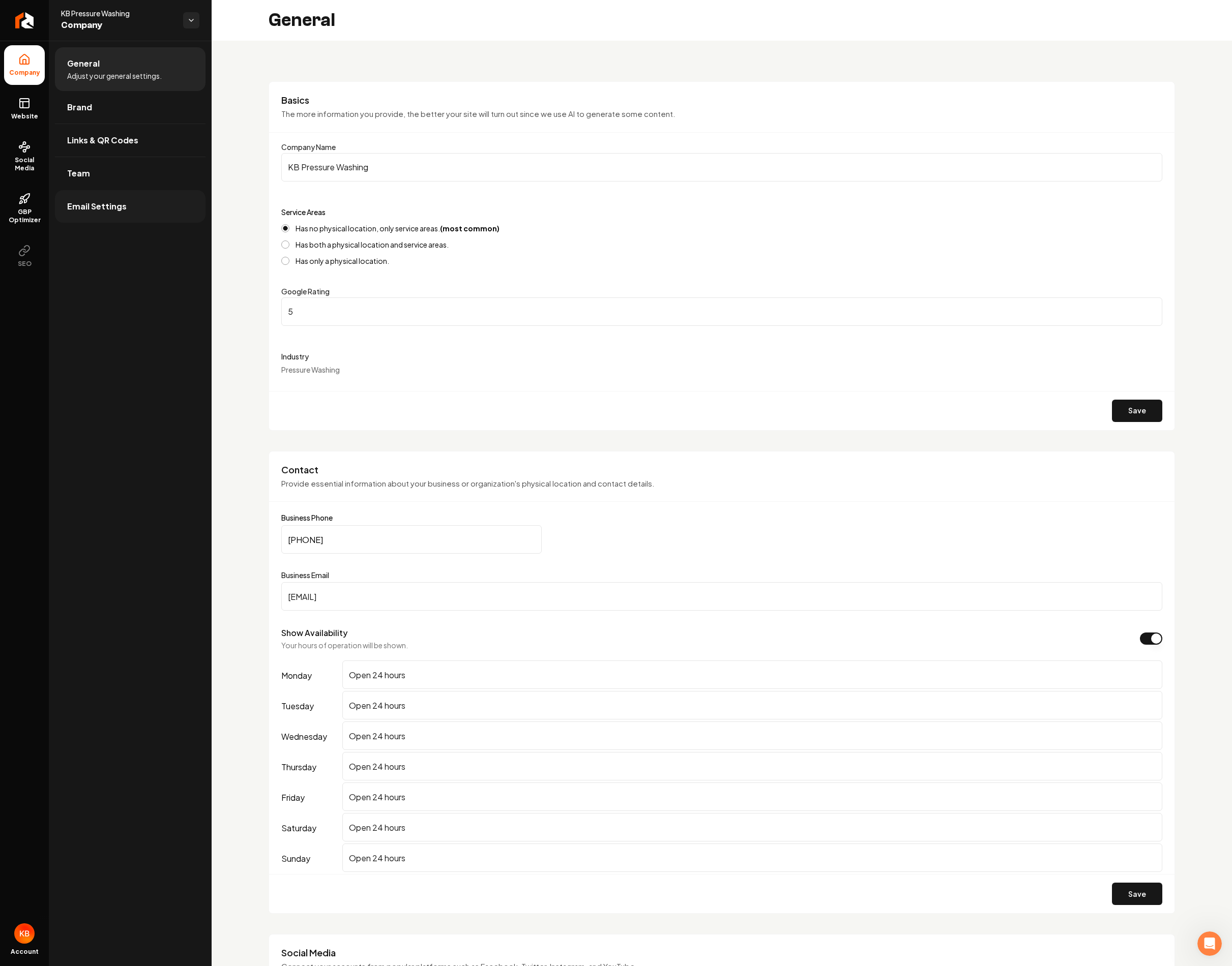 click on "Email Settings" at bounding box center [130, 206] 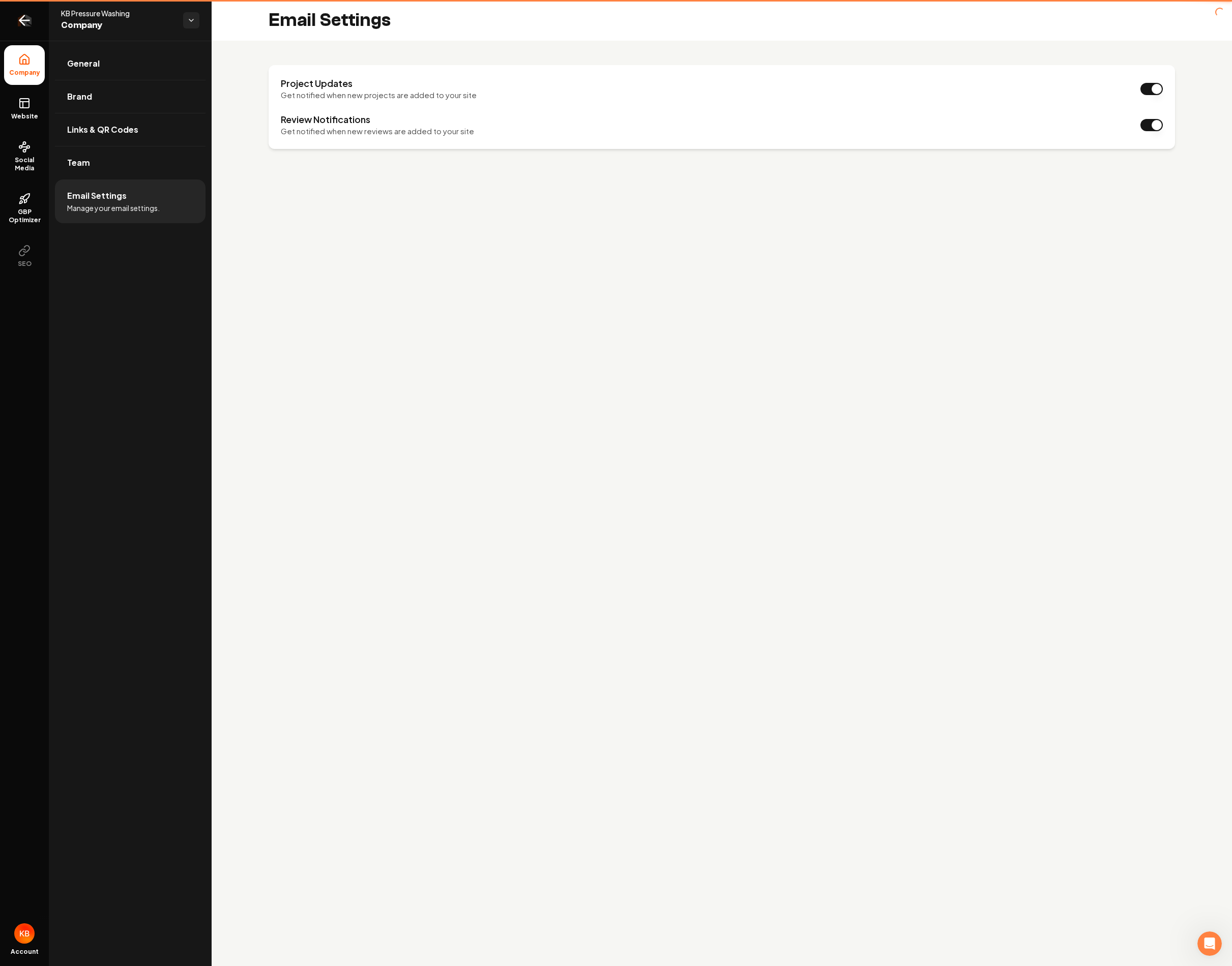click 